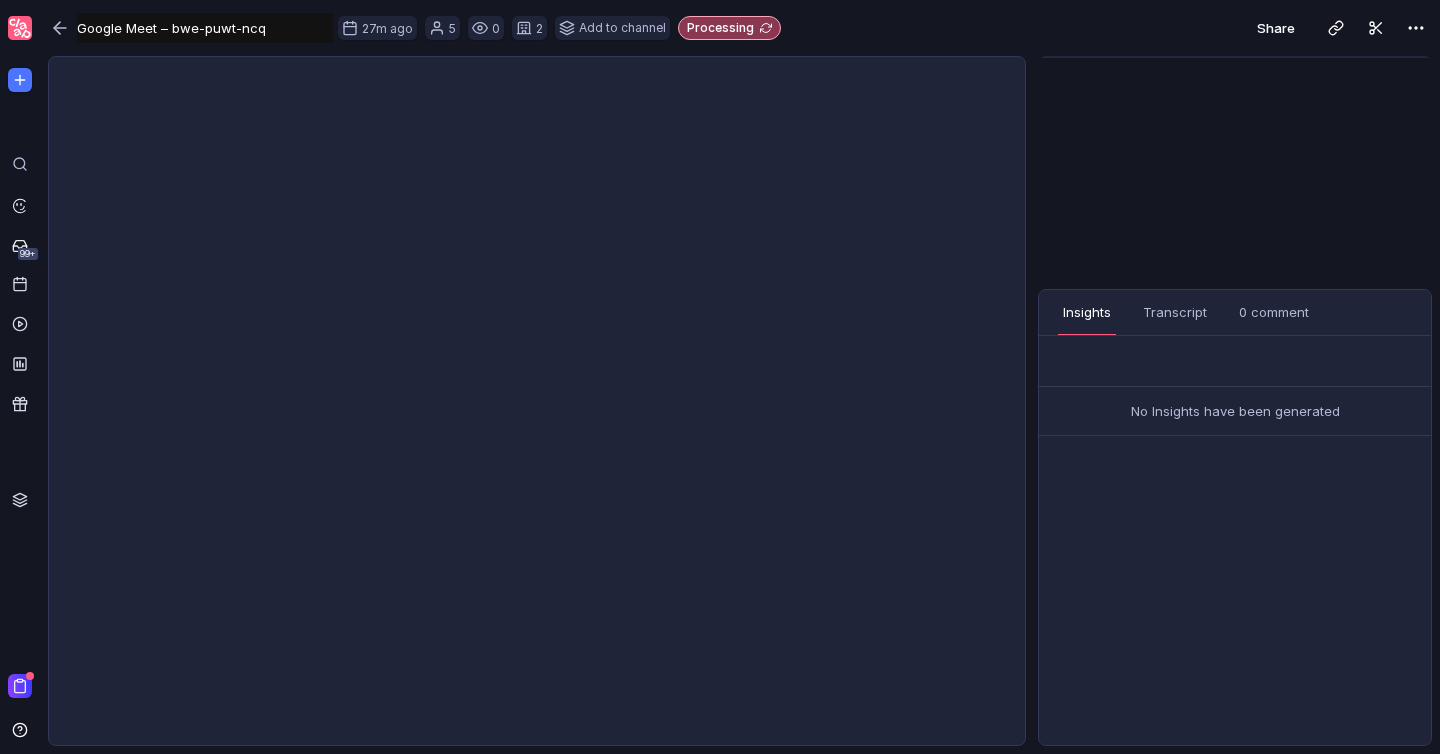 scroll, scrollTop: 0, scrollLeft: 0, axis: both 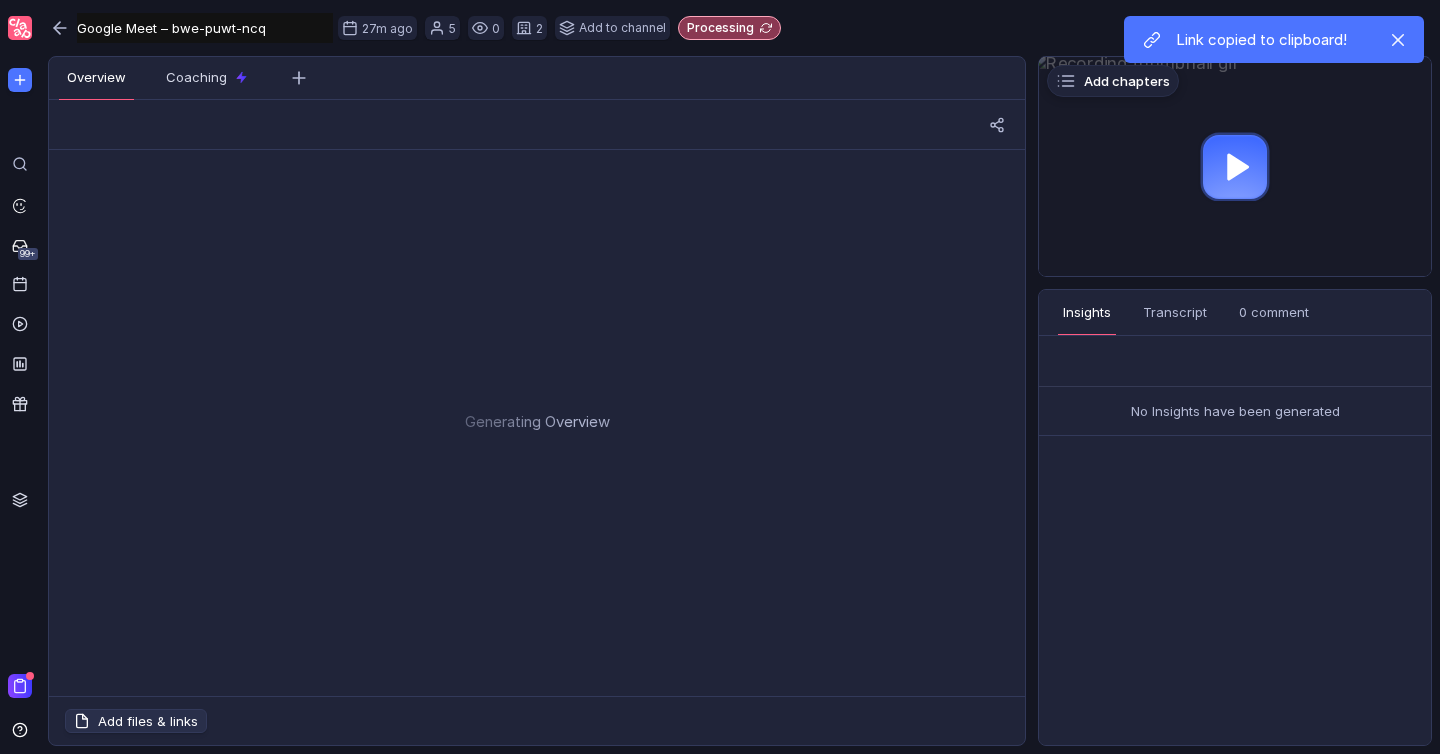 click at bounding box center (1398, 40) 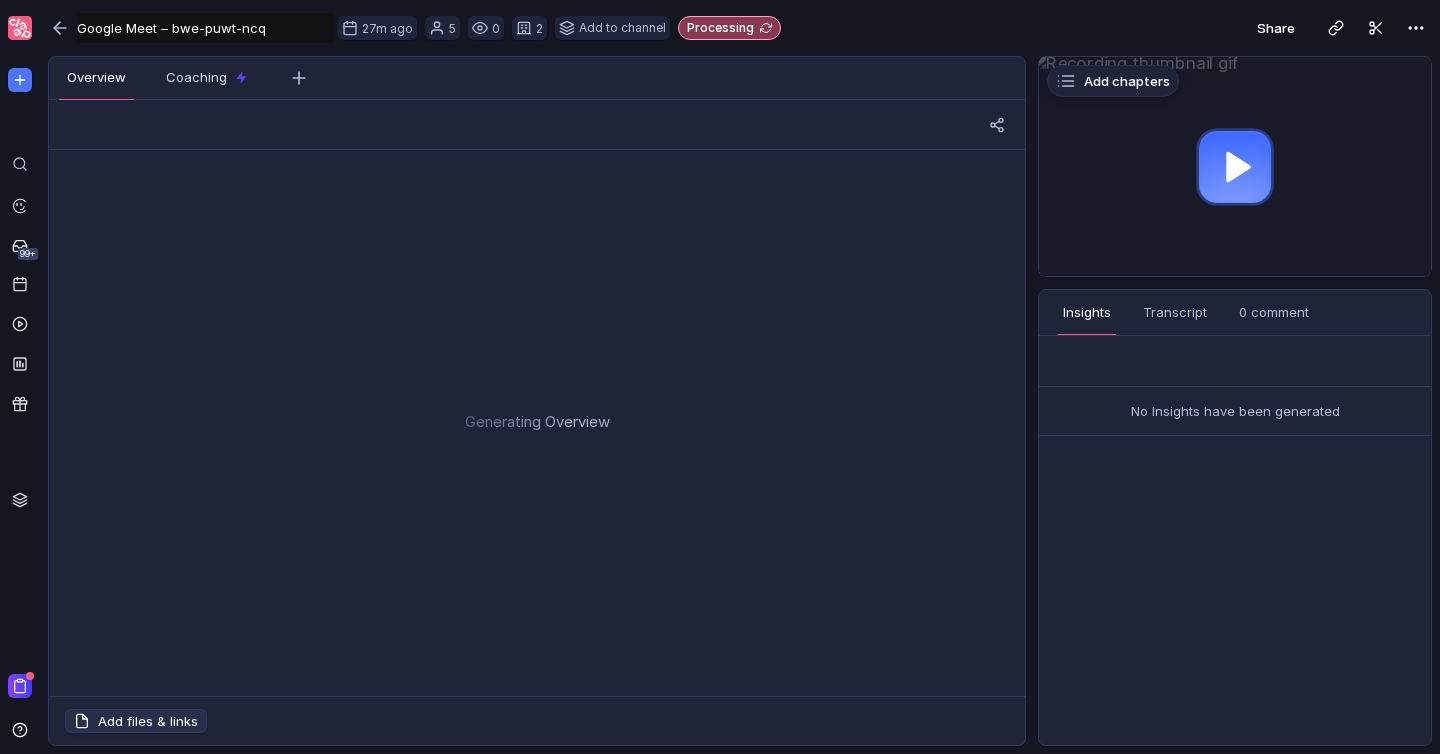 click at bounding box center [1235, 166] 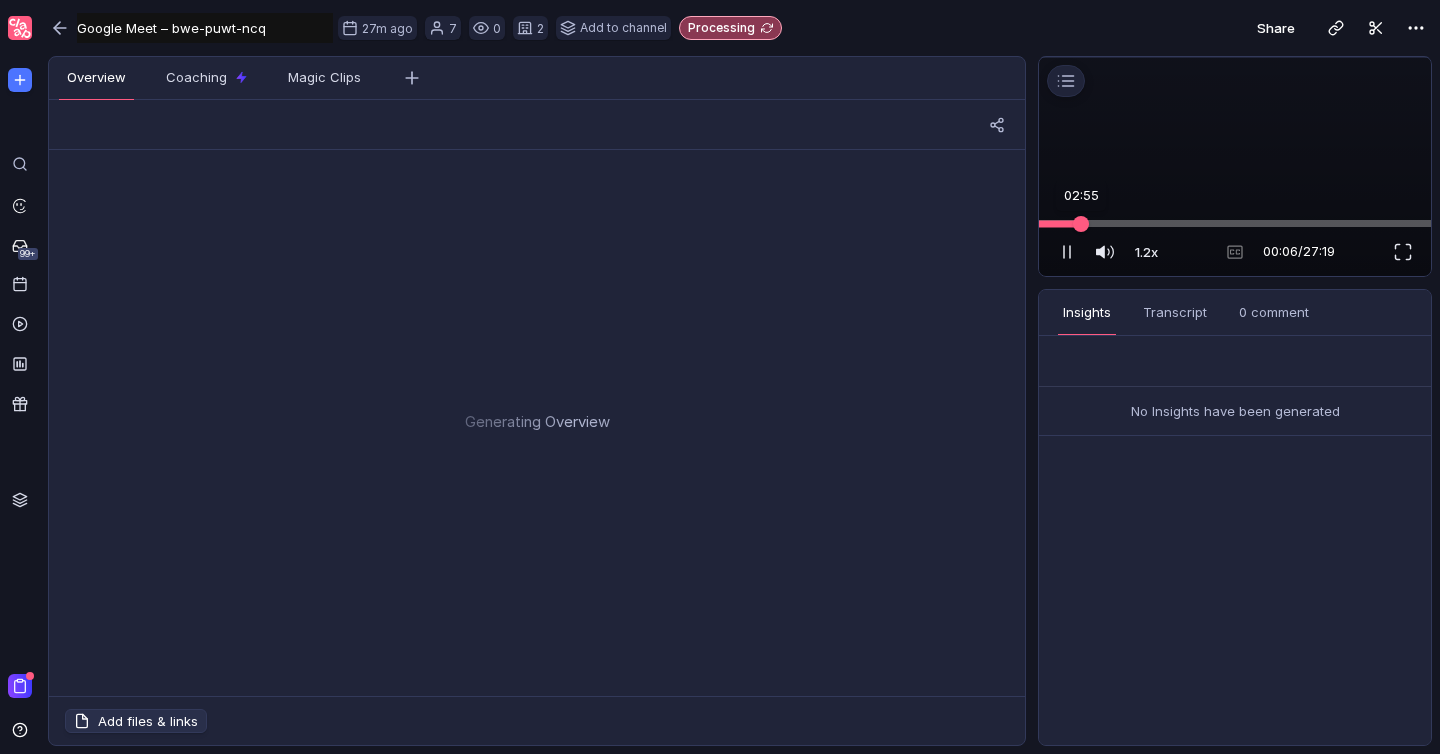 click at bounding box center (1235, 223) 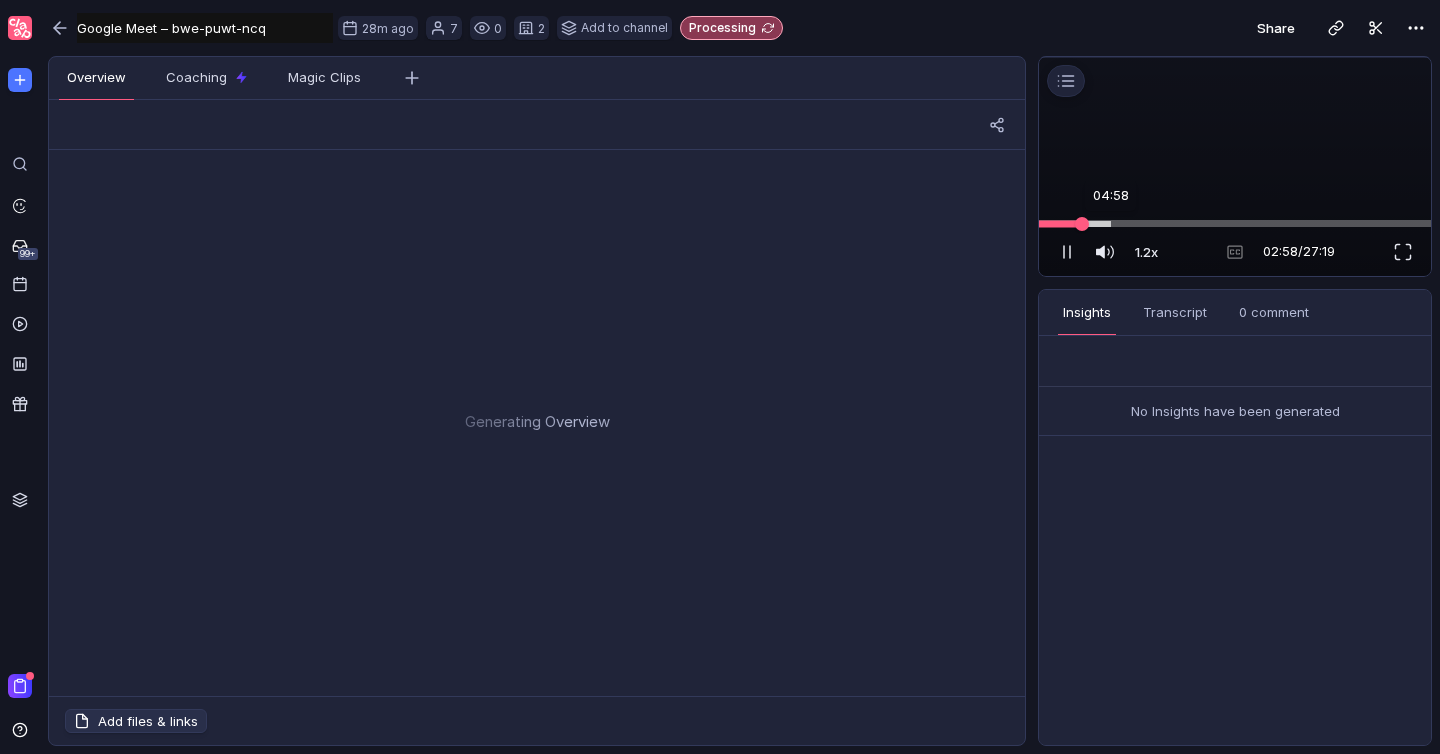 click at bounding box center [1235, 223] 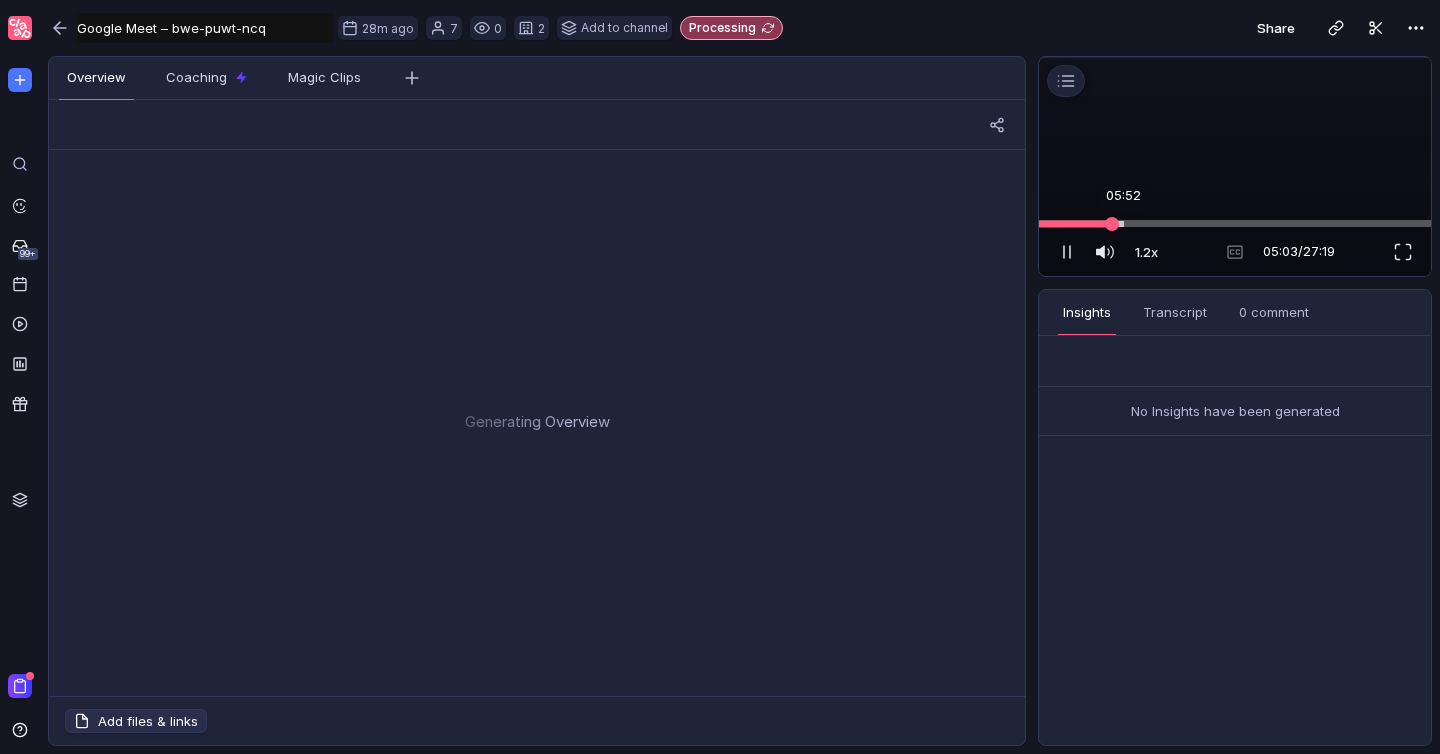 click at bounding box center (1235, 223) 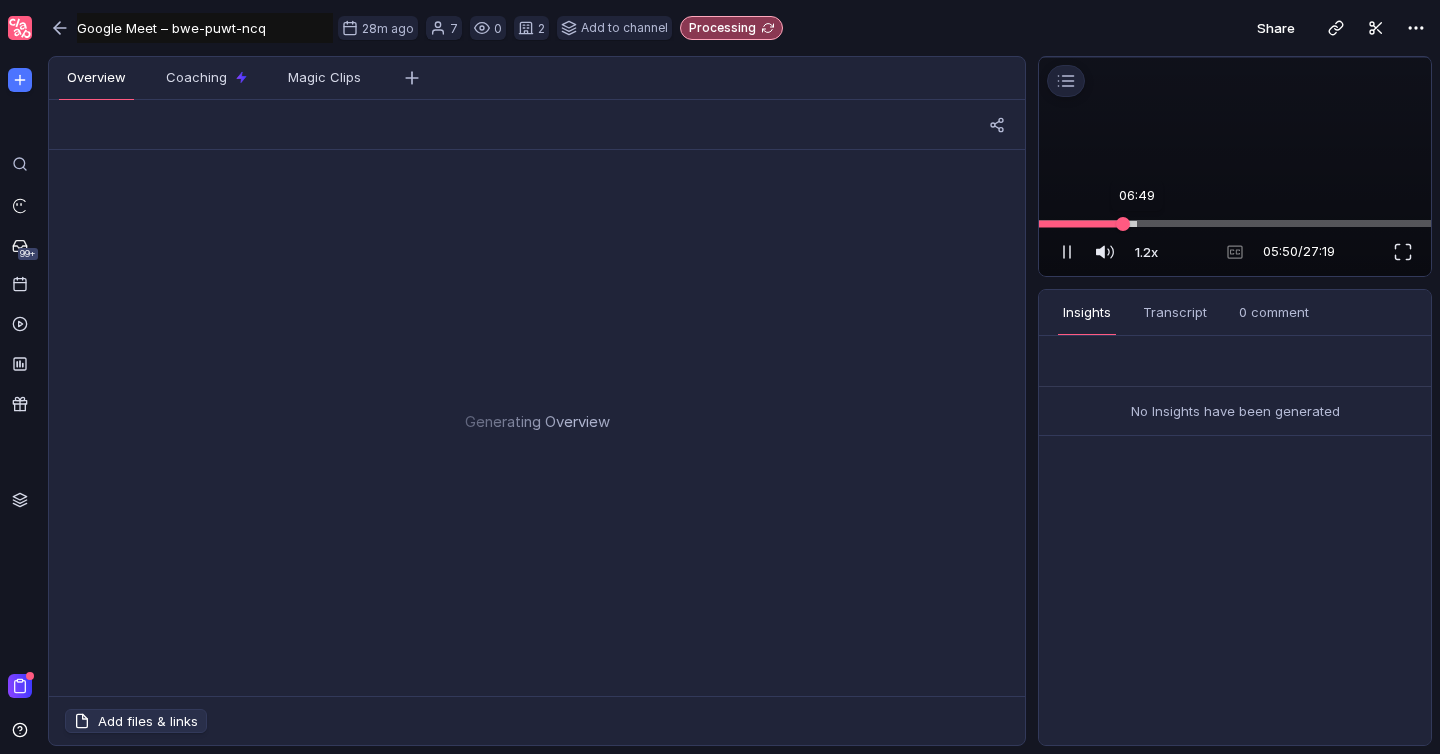 click at bounding box center (1235, 223) 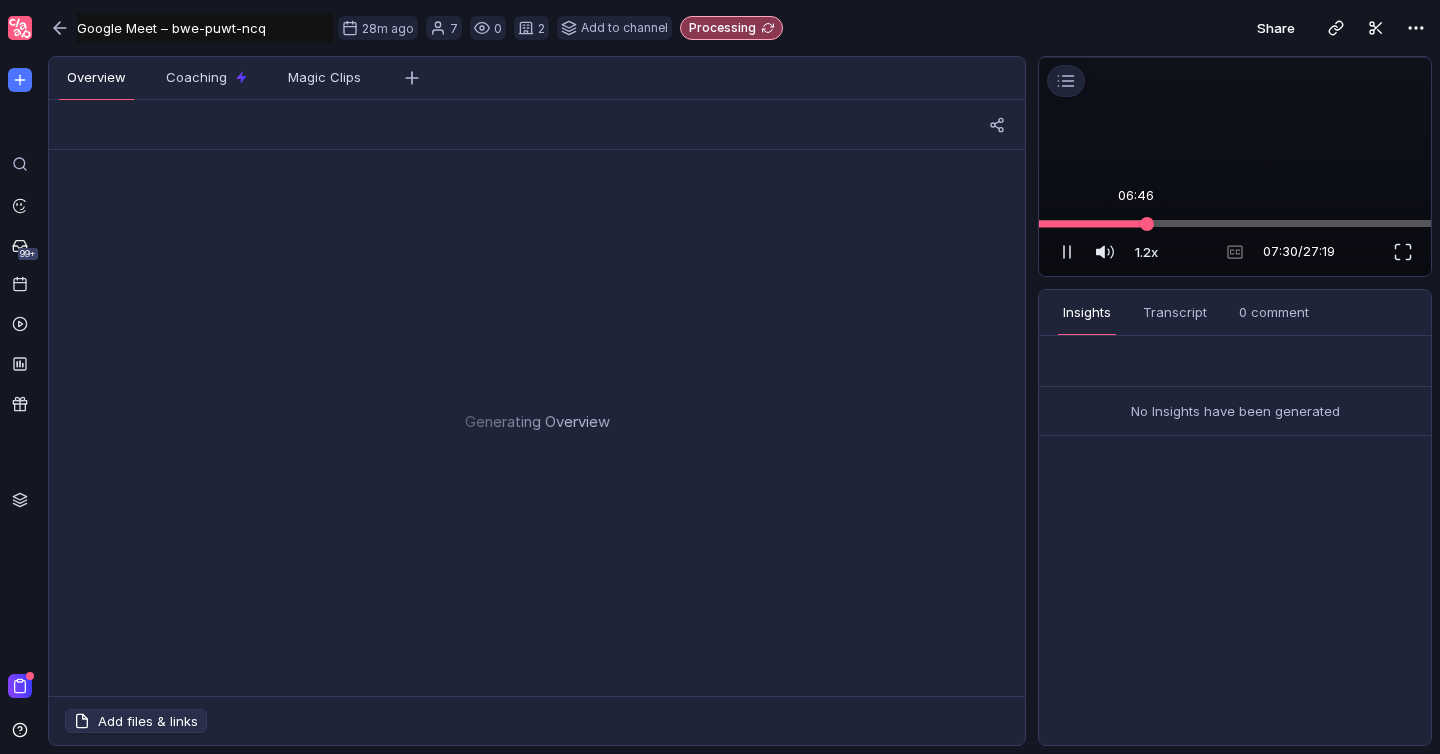 click at bounding box center [1235, 223] 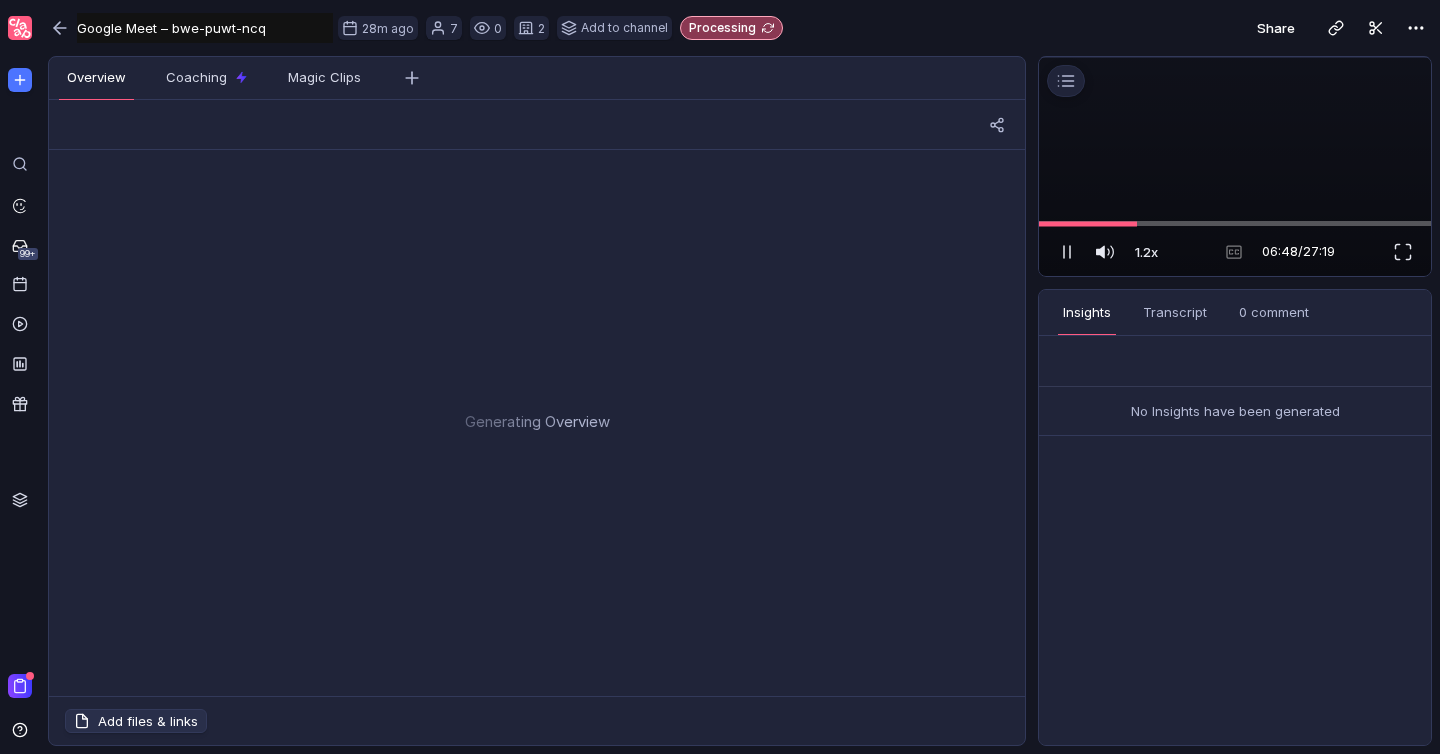 click at bounding box center [1235, 57] 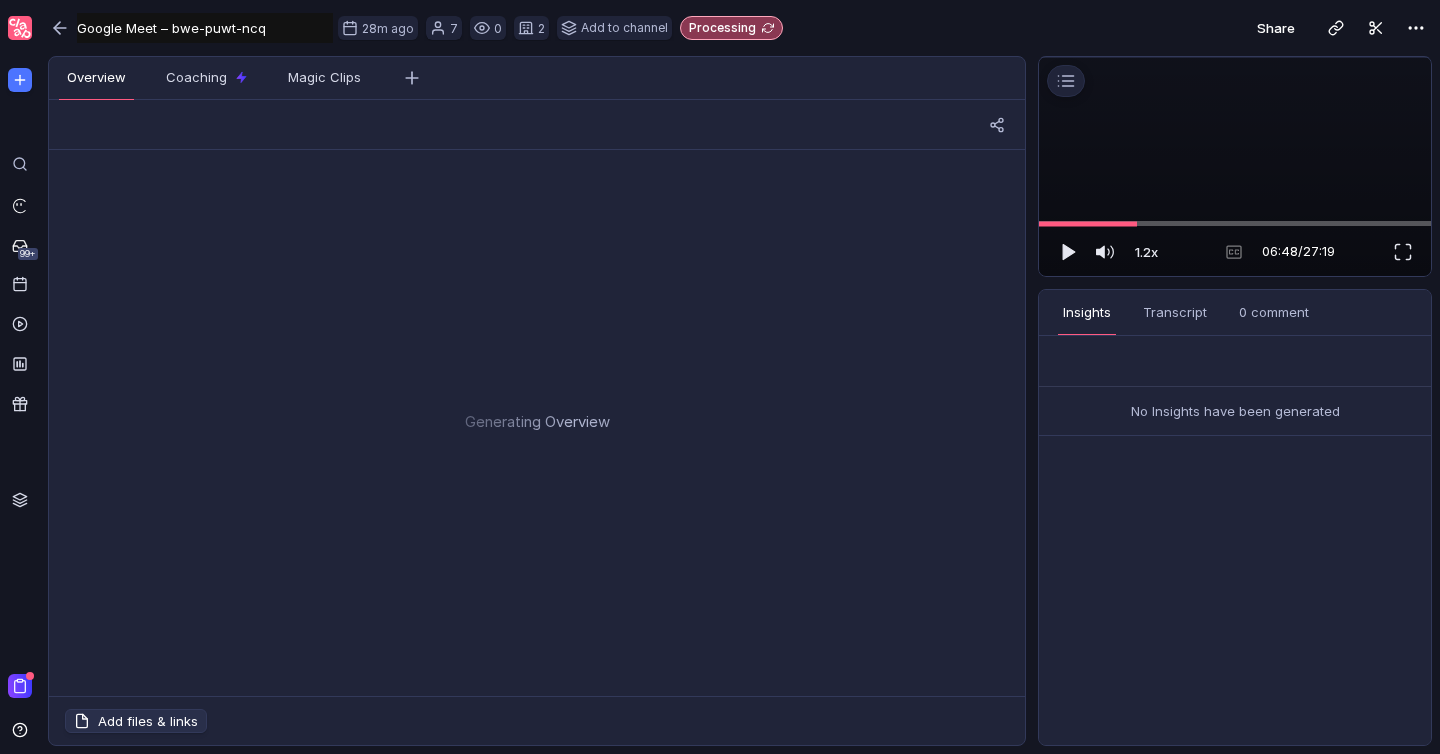 click at bounding box center (1235, 57) 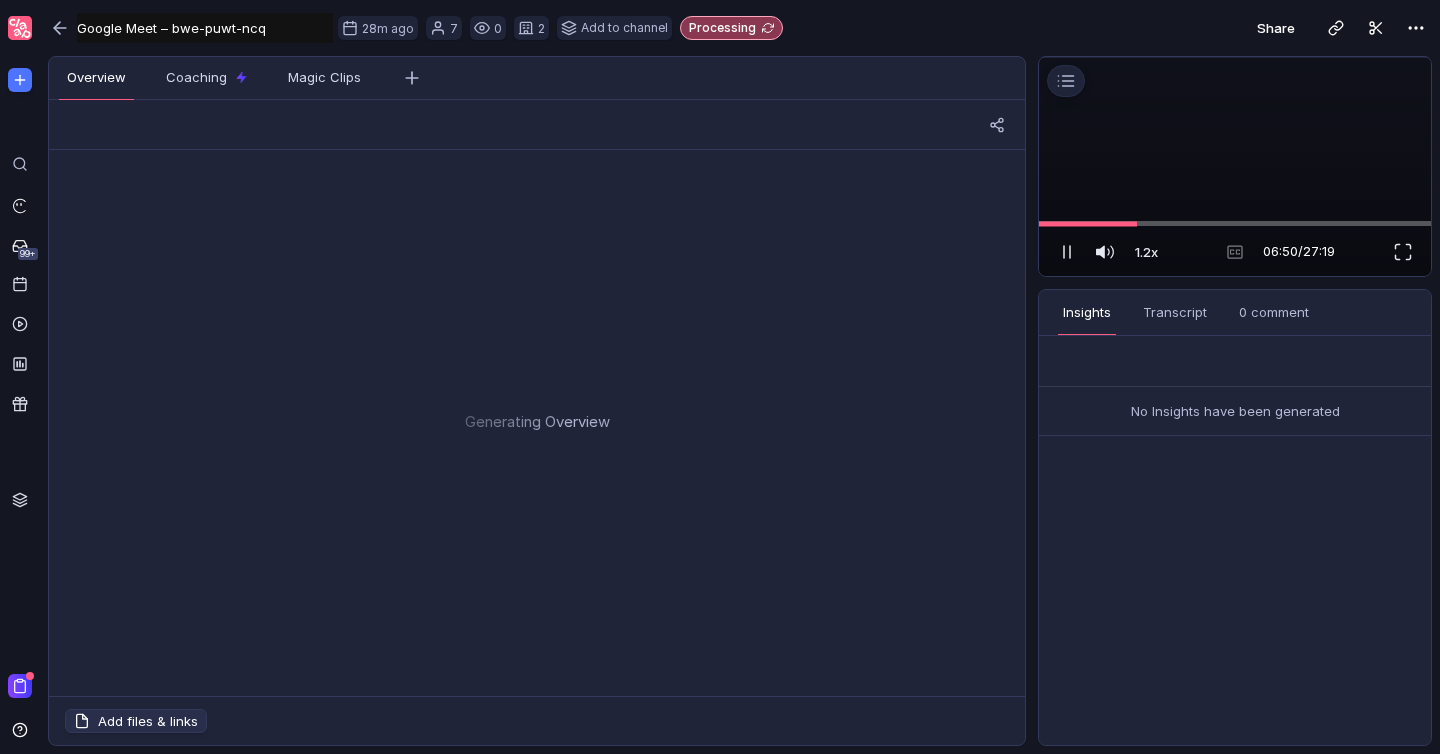 click at bounding box center (1235, 57) 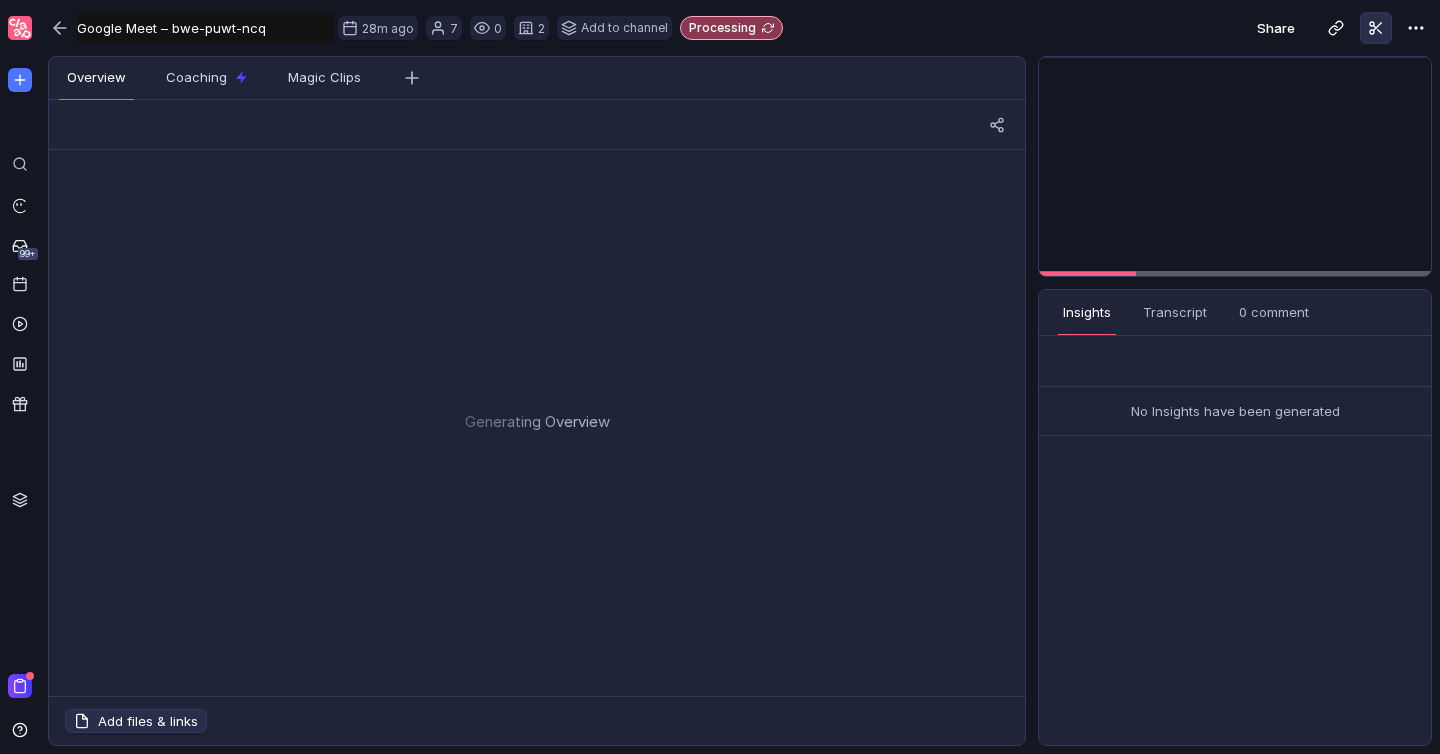 click at bounding box center (1376, 28) 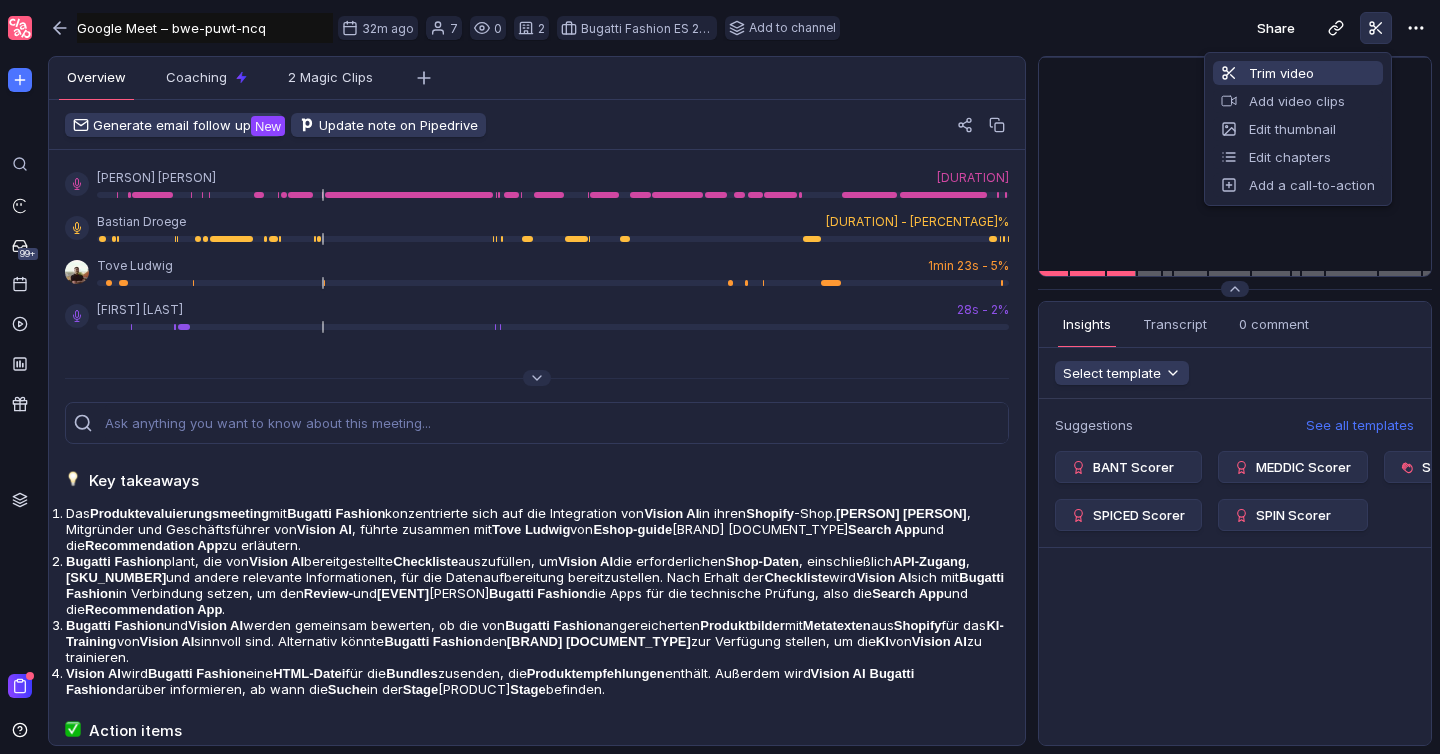click on "Trim video" at bounding box center [1298, 73] 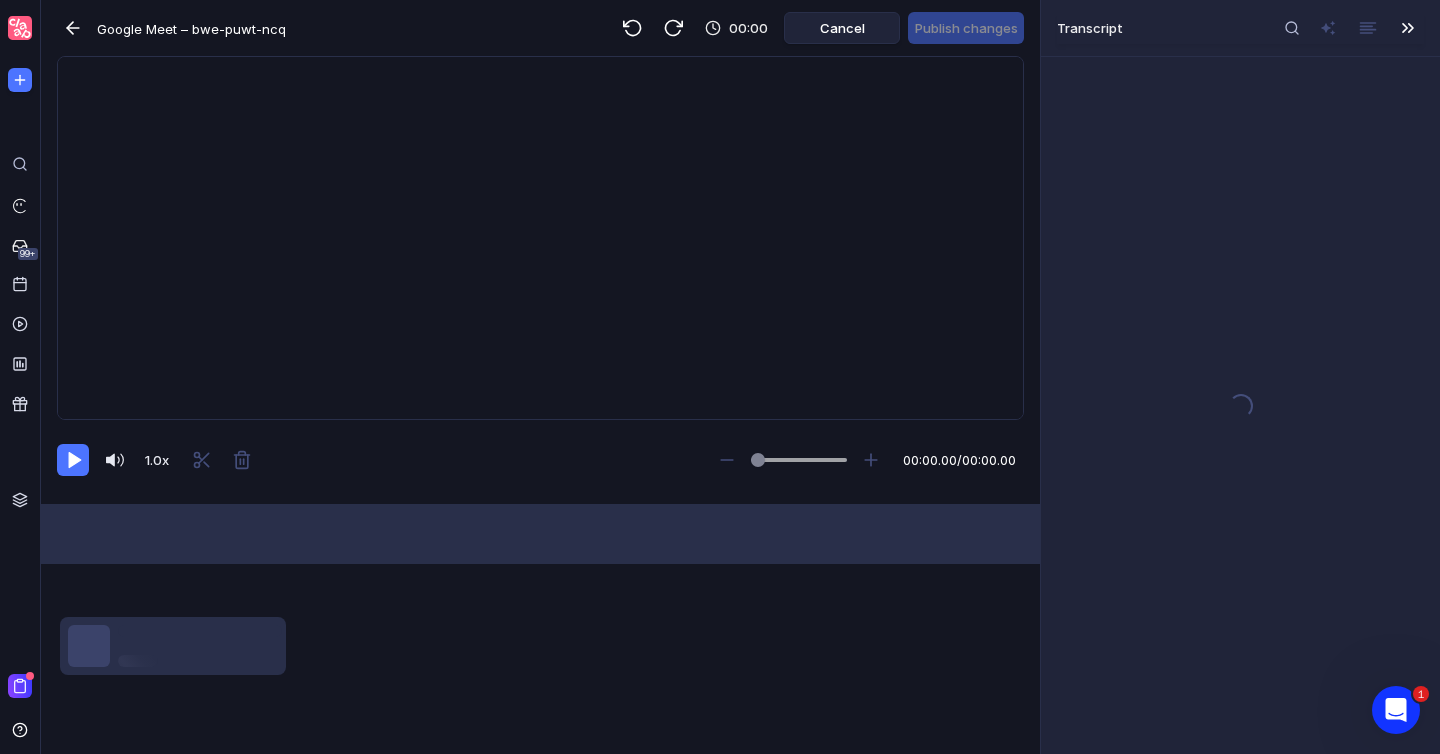 scroll, scrollTop: 0, scrollLeft: 0, axis: both 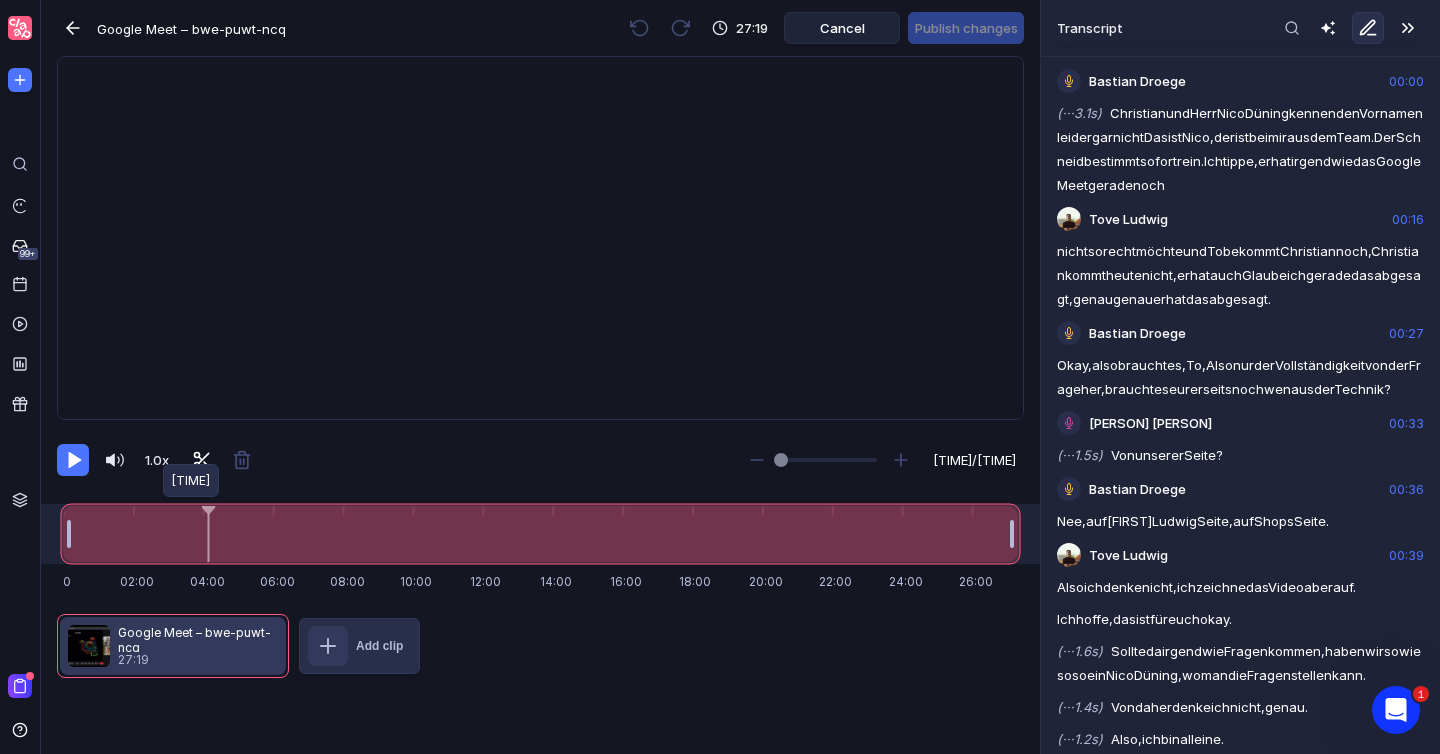 drag, startPoint x: 69, startPoint y: 537, endPoint x: 208, endPoint y: 546, distance: 139.29106 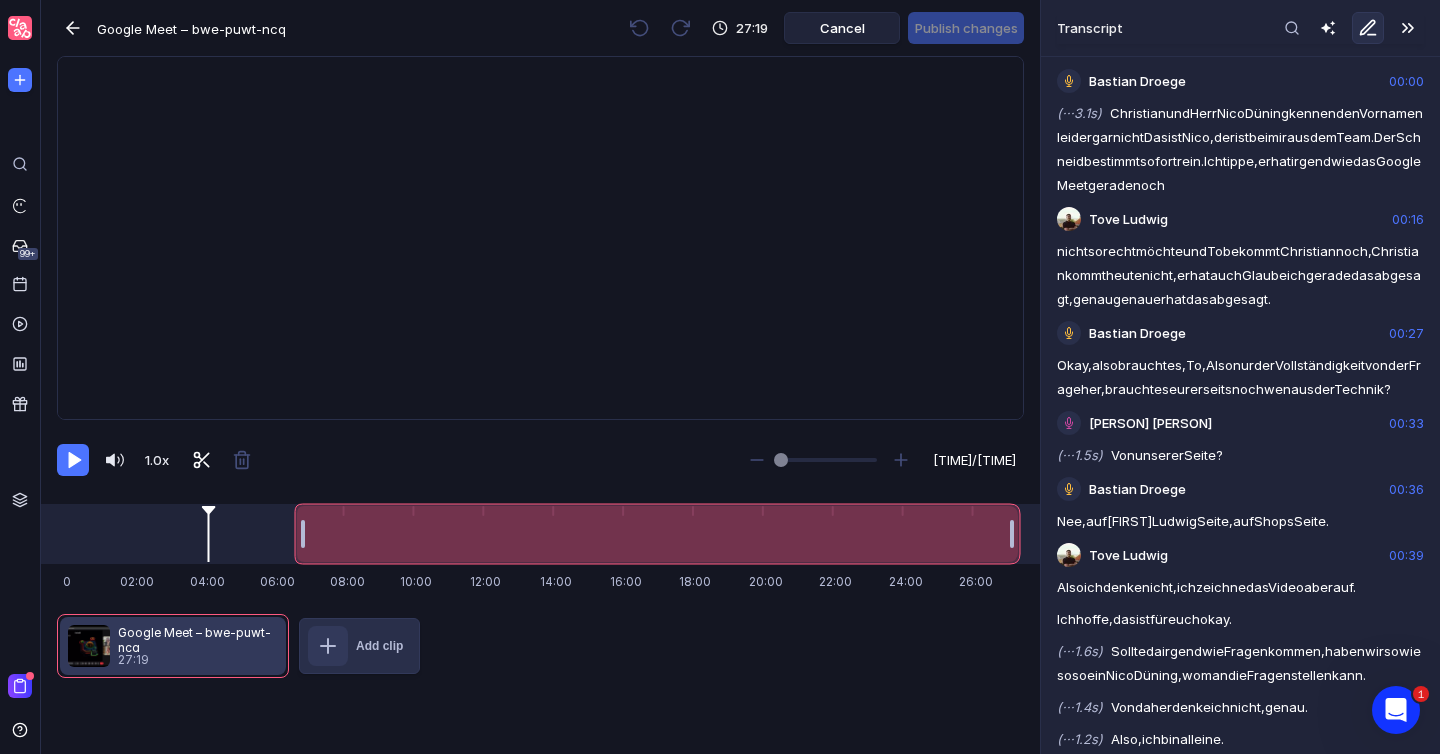 drag, startPoint x: 69, startPoint y: 529, endPoint x: 301, endPoint y: 553, distance: 233.23808 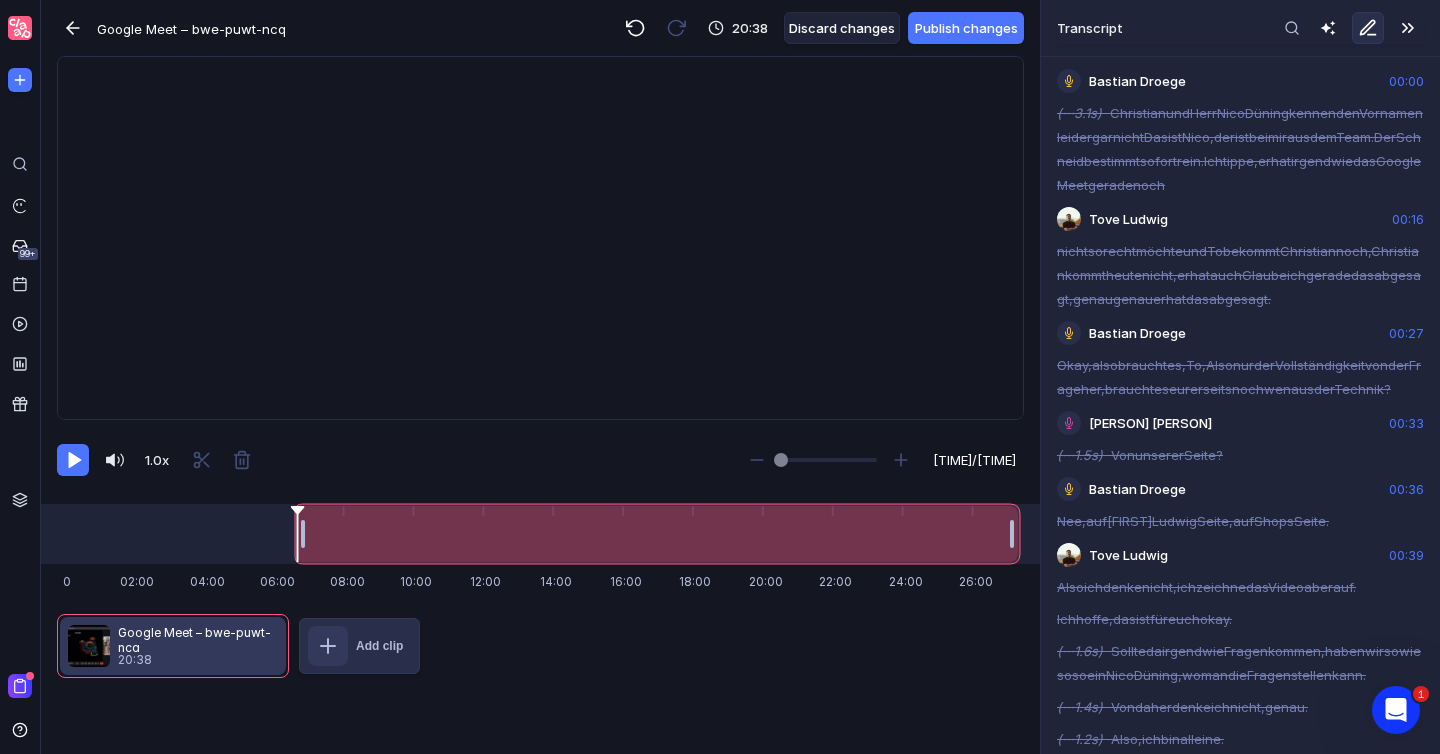 click at bounding box center (540, 238) 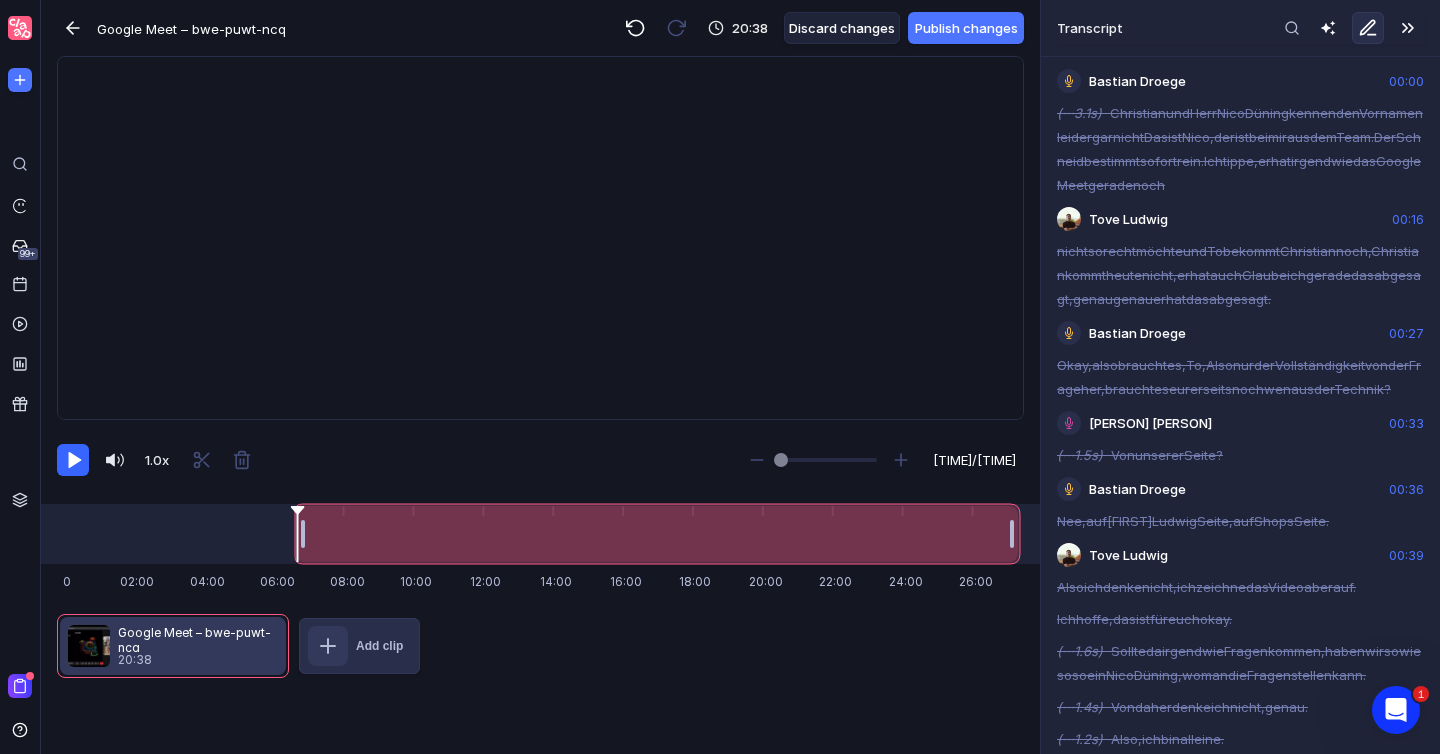 click at bounding box center [73, 460] 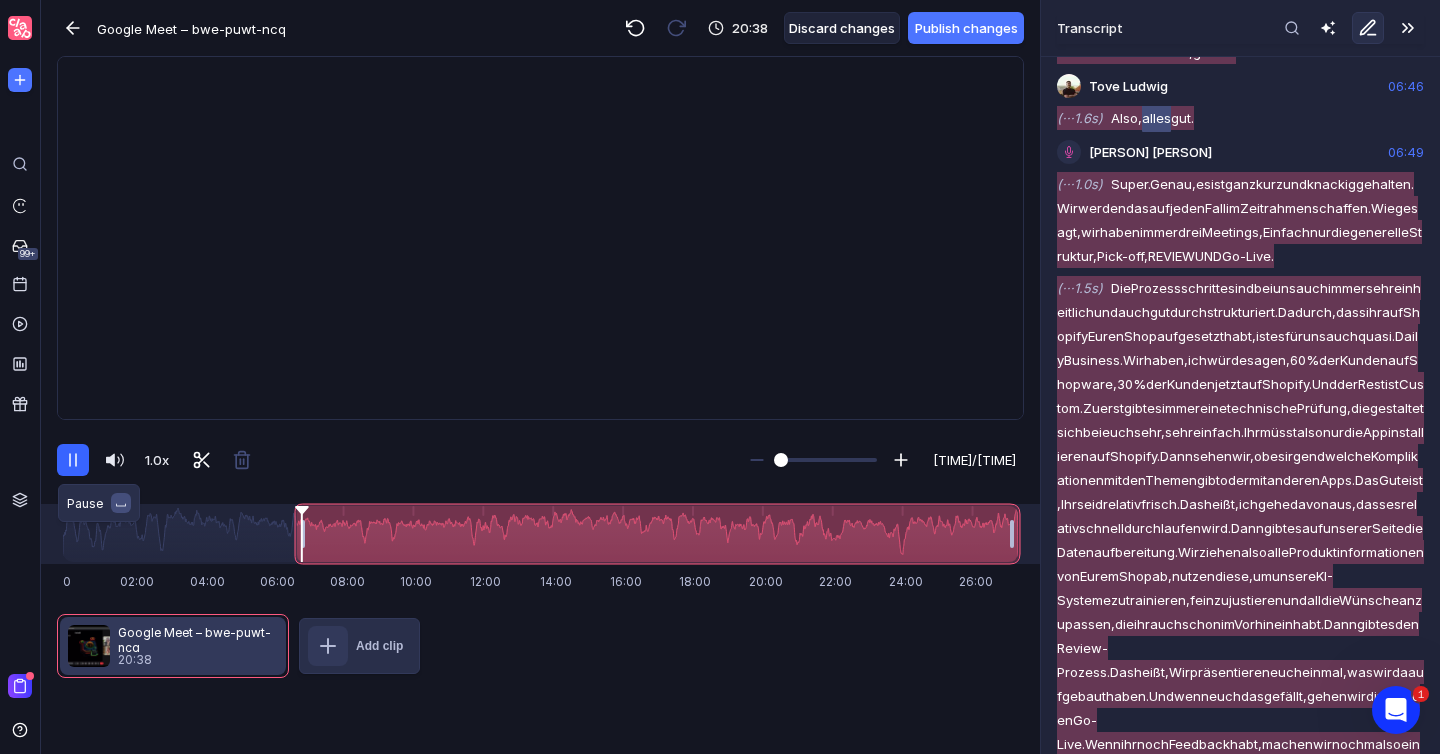 scroll, scrollTop: 4973, scrollLeft: 0, axis: vertical 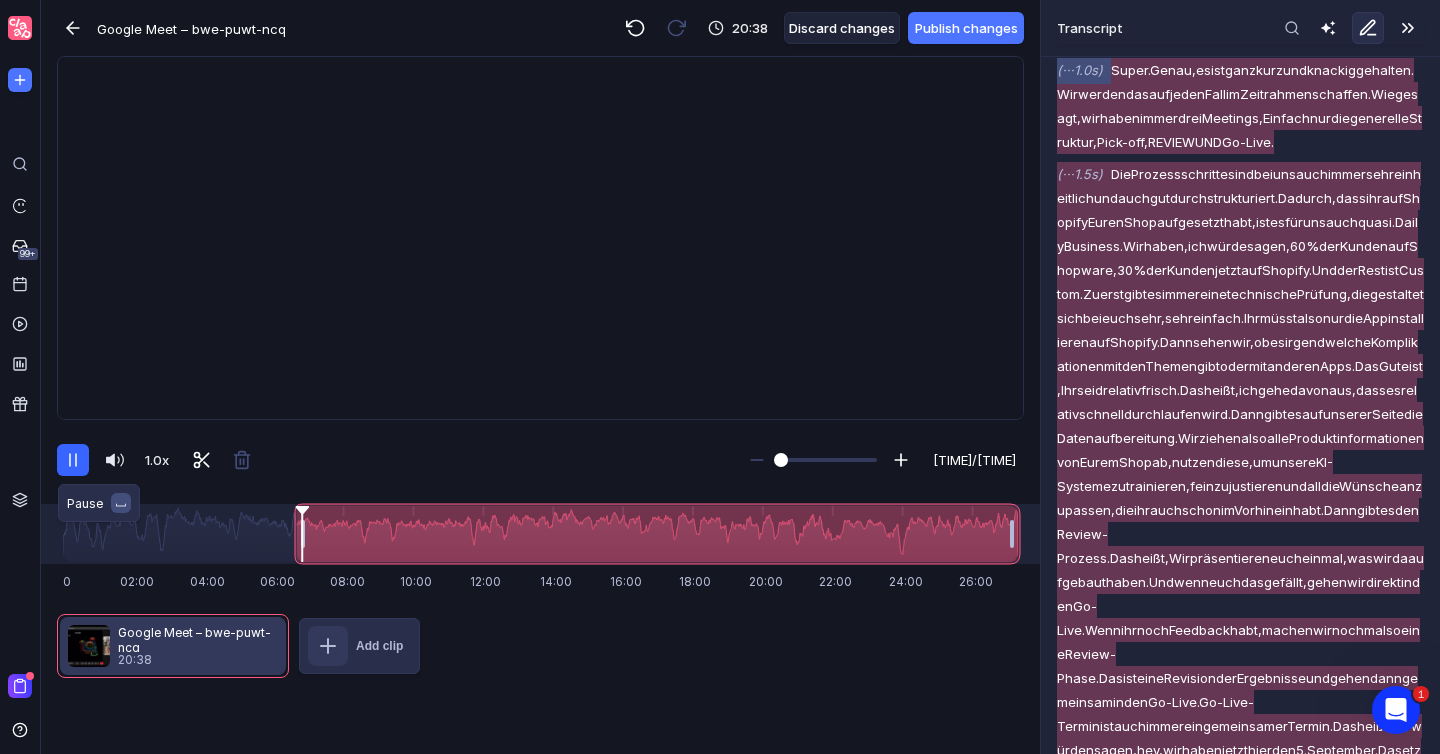 click at bounding box center (73, 460) 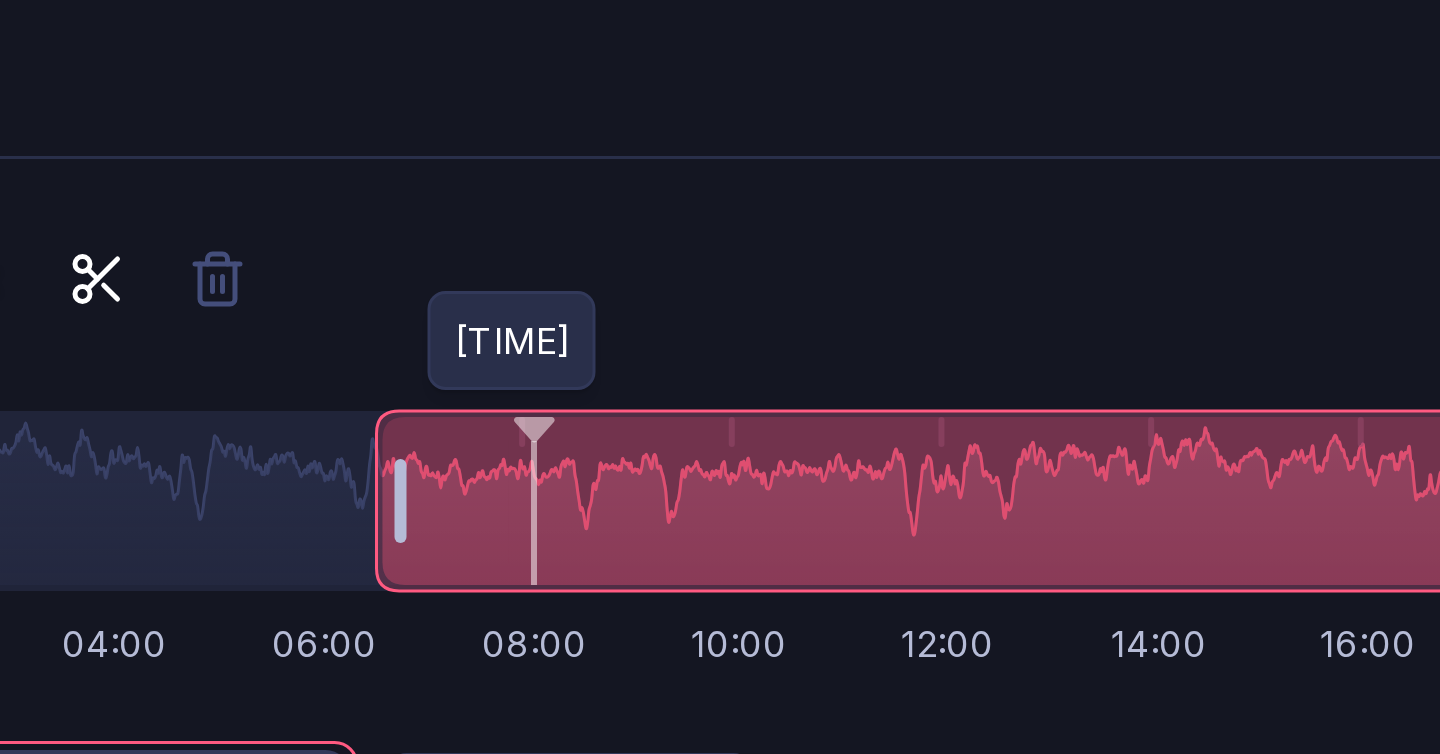 drag, startPoint x: 296, startPoint y: 532, endPoint x: 349, endPoint y: 542, distance: 53.935146 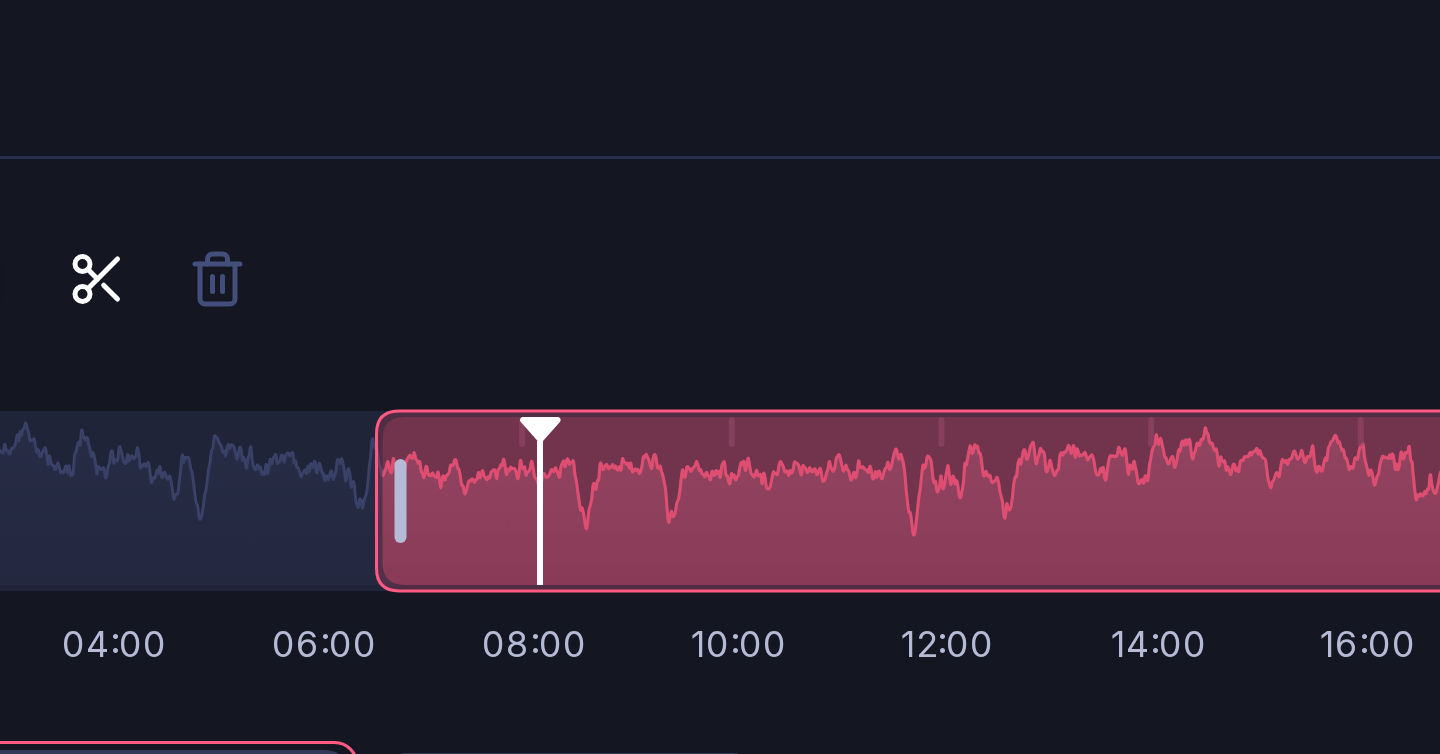 click at bounding box center (657, 534) 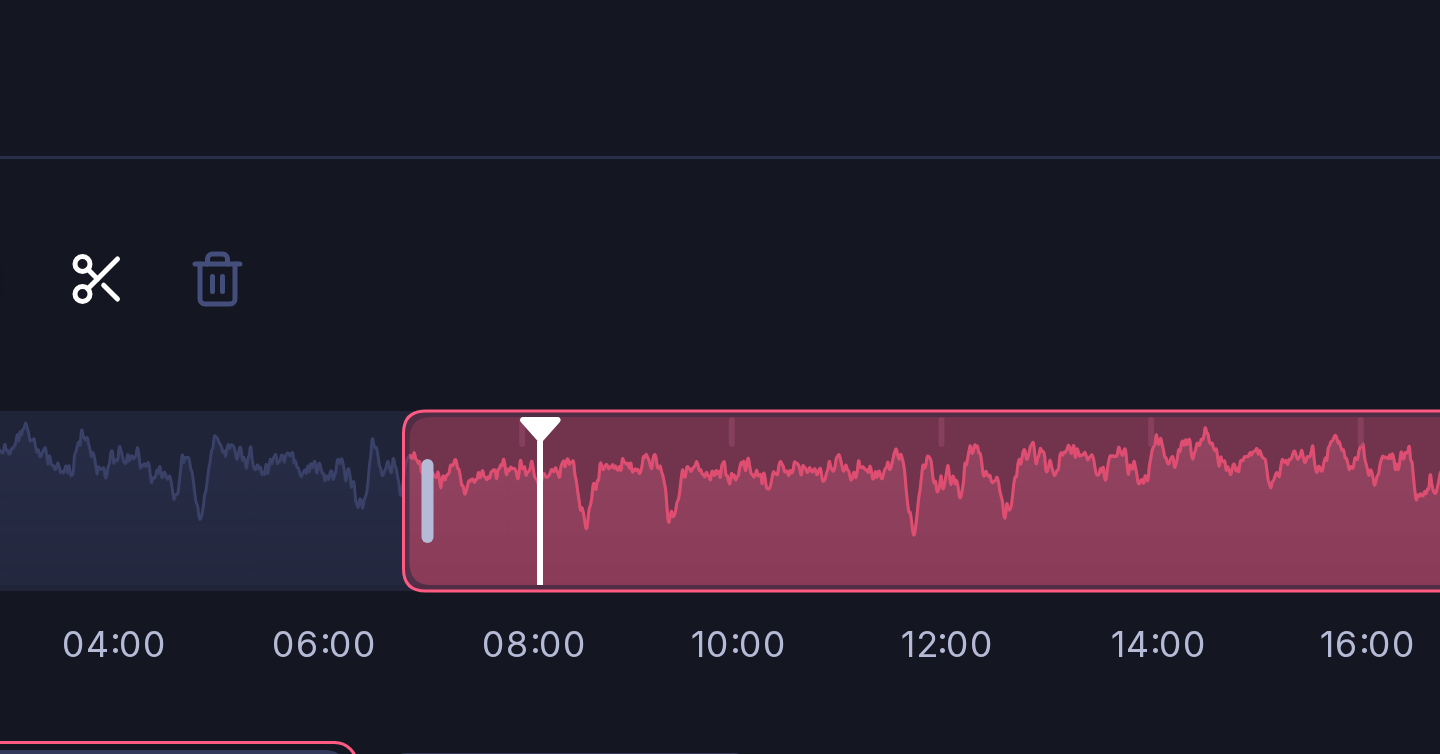 click at bounding box center (312, 534) 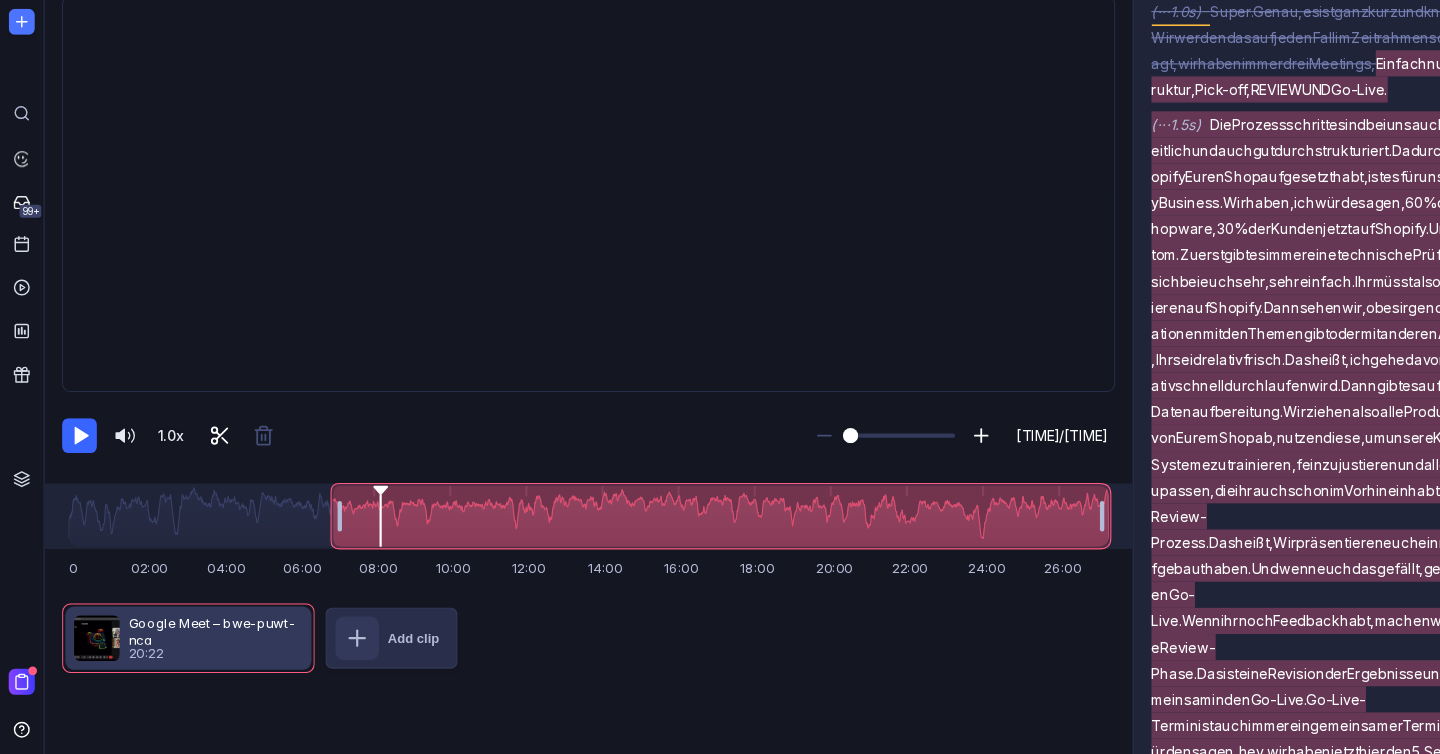 click at bounding box center (73, 460) 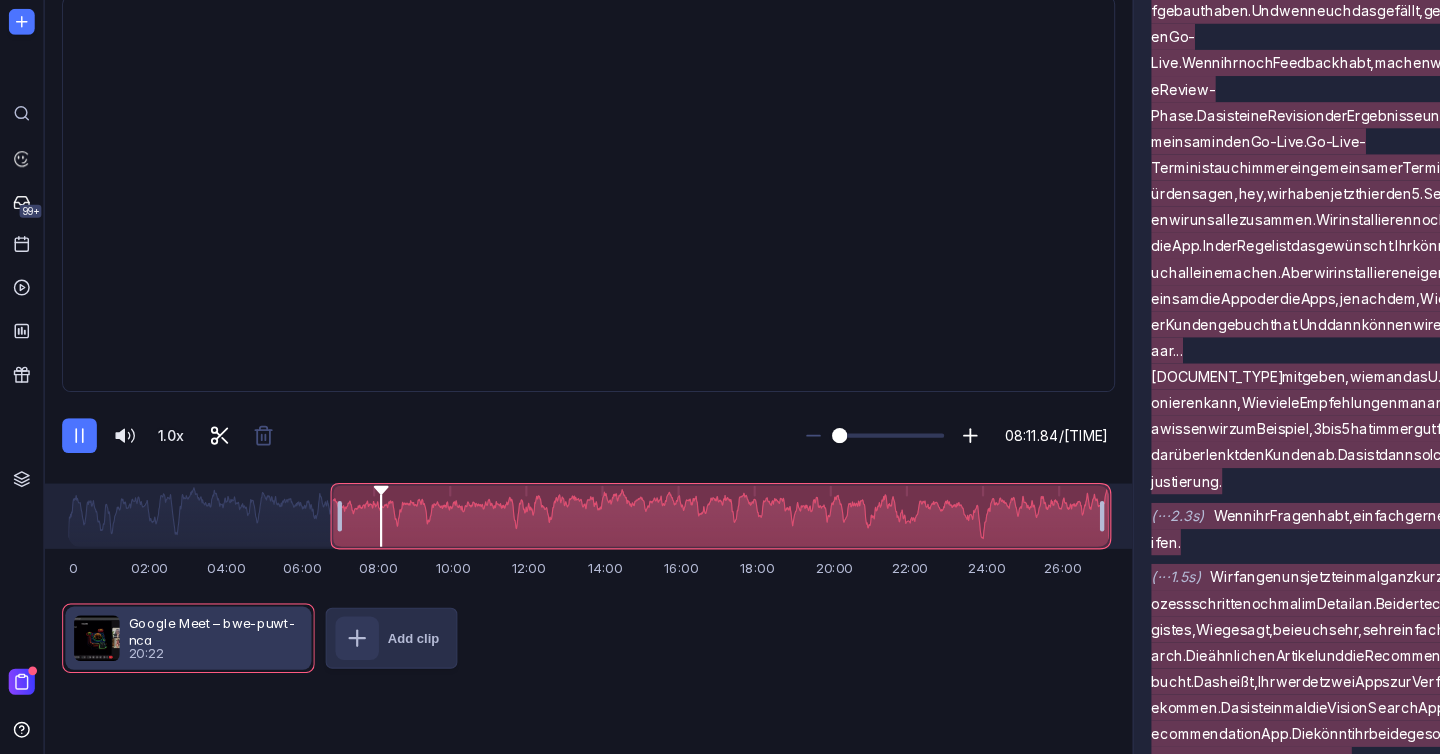scroll, scrollTop: 5485, scrollLeft: 0, axis: vertical 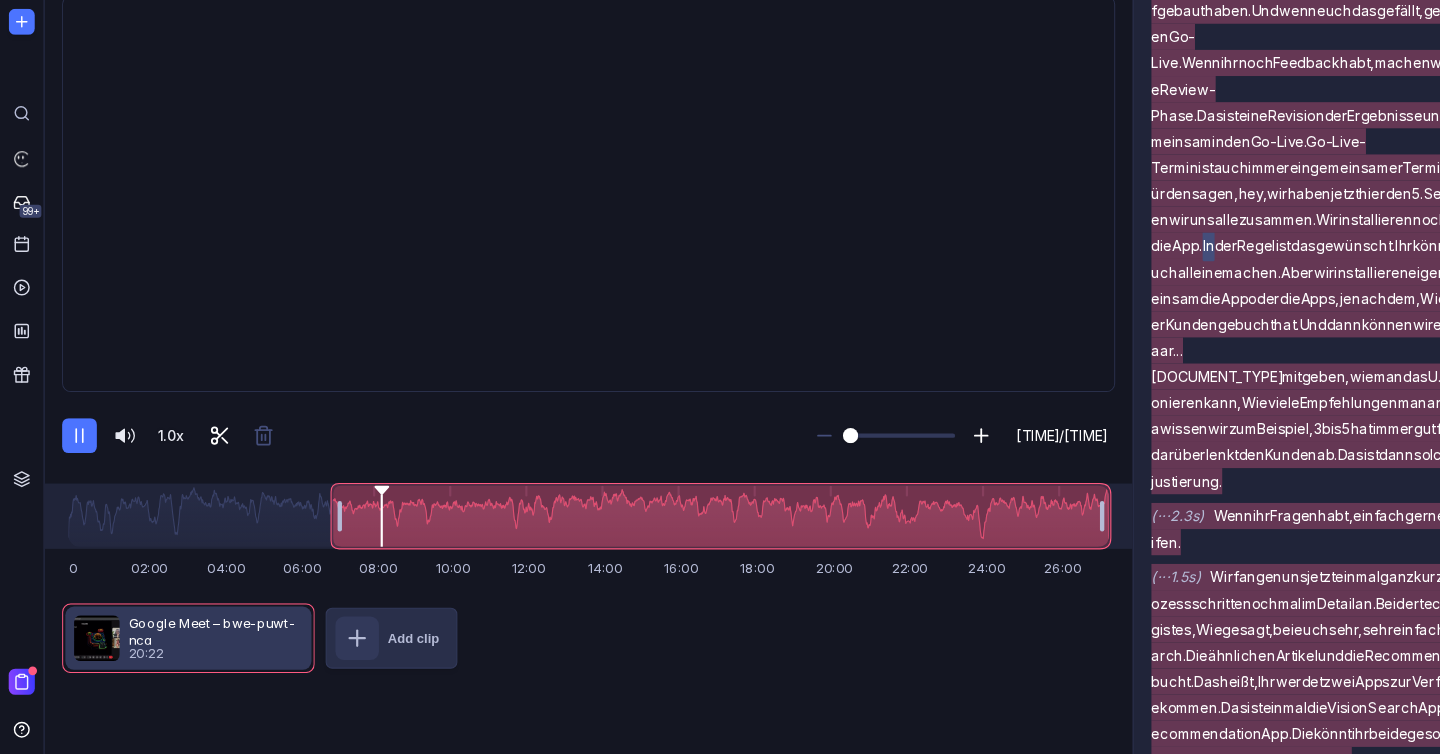 click at bounding box center [540, 534] 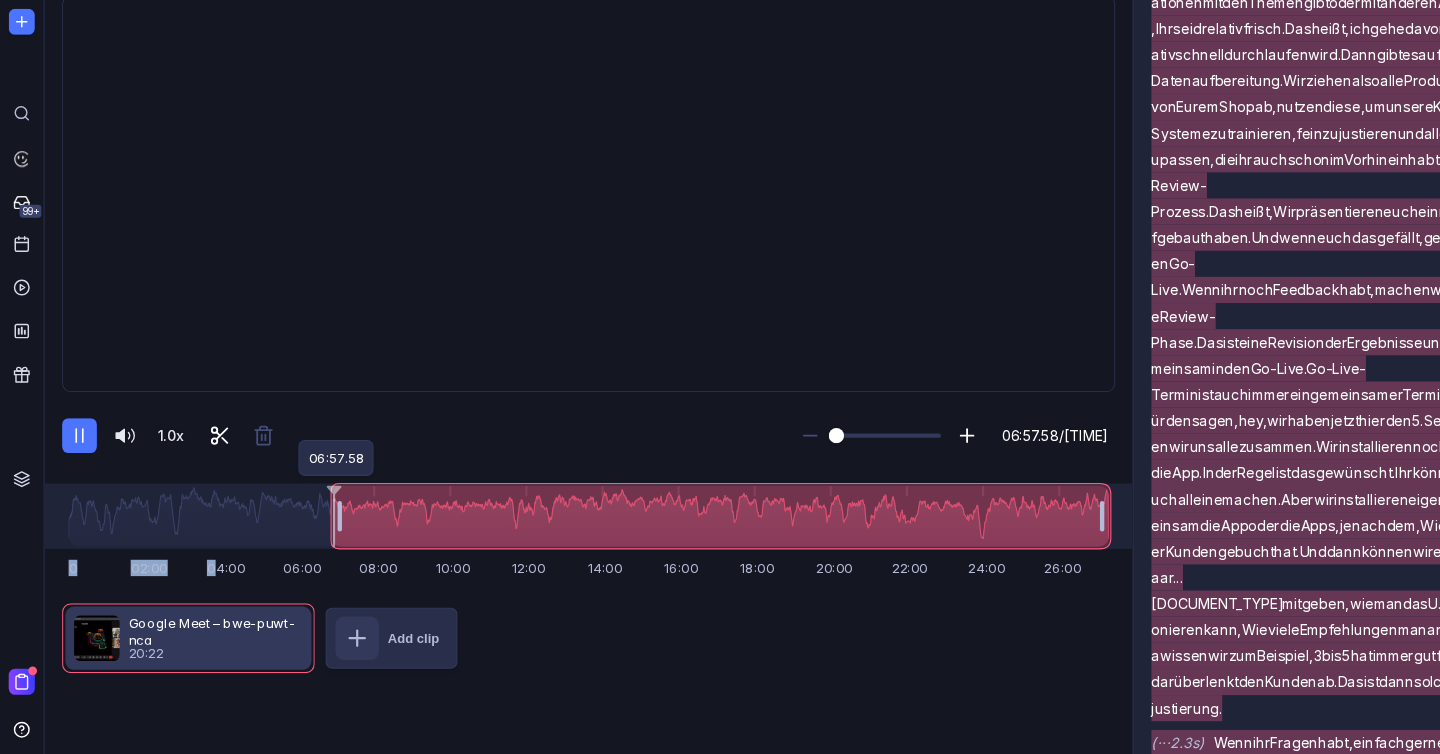 drag, startPoint x: 350, startPoint y: 519, endPoint x: 194, endPoint y: 502, distance: 156.92355 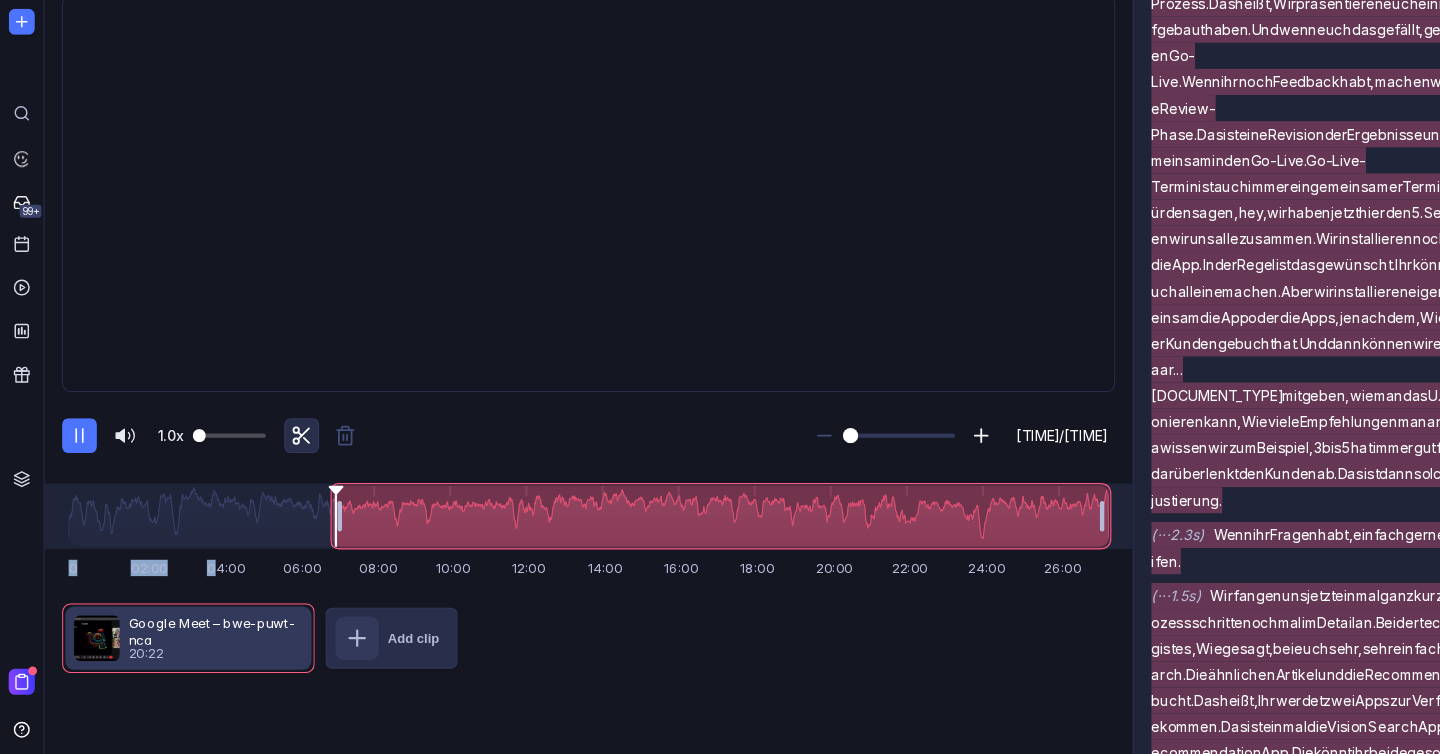scroll, scrollTop: 5485, scrollLeft: 0, axis: vertical 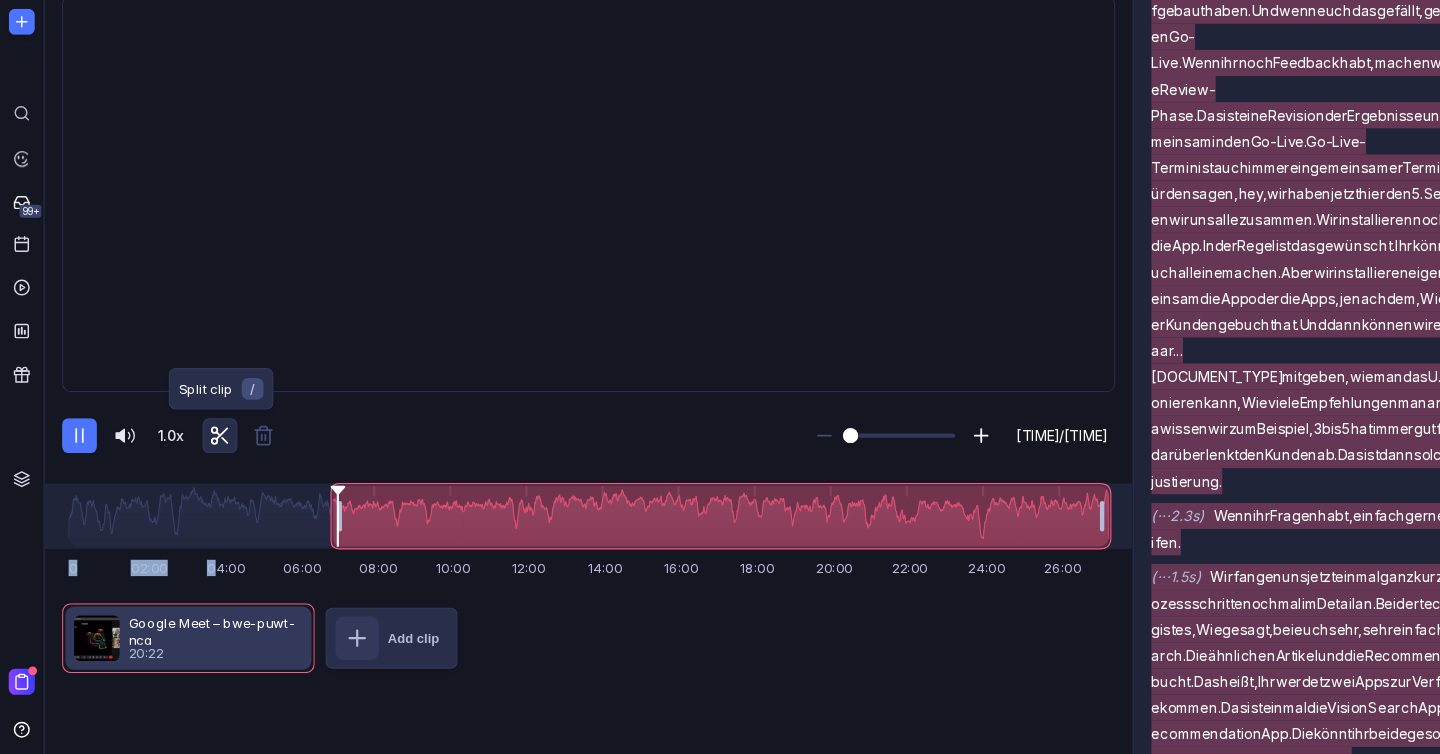click at bounding box center (206, 464) 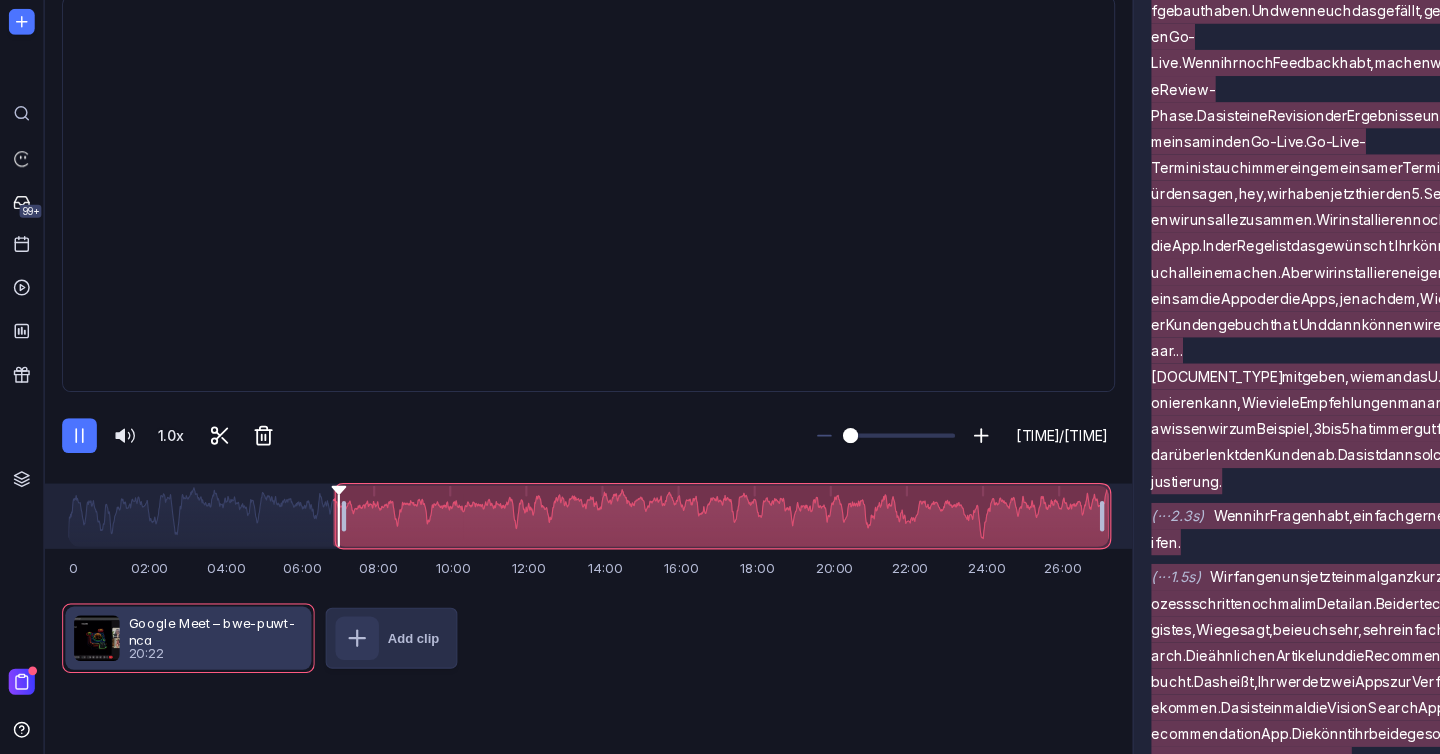 drag, startPoint x: 274, startPoint y: 527, endPoint x: 219, endPoint y: 547, distance: 58.5235 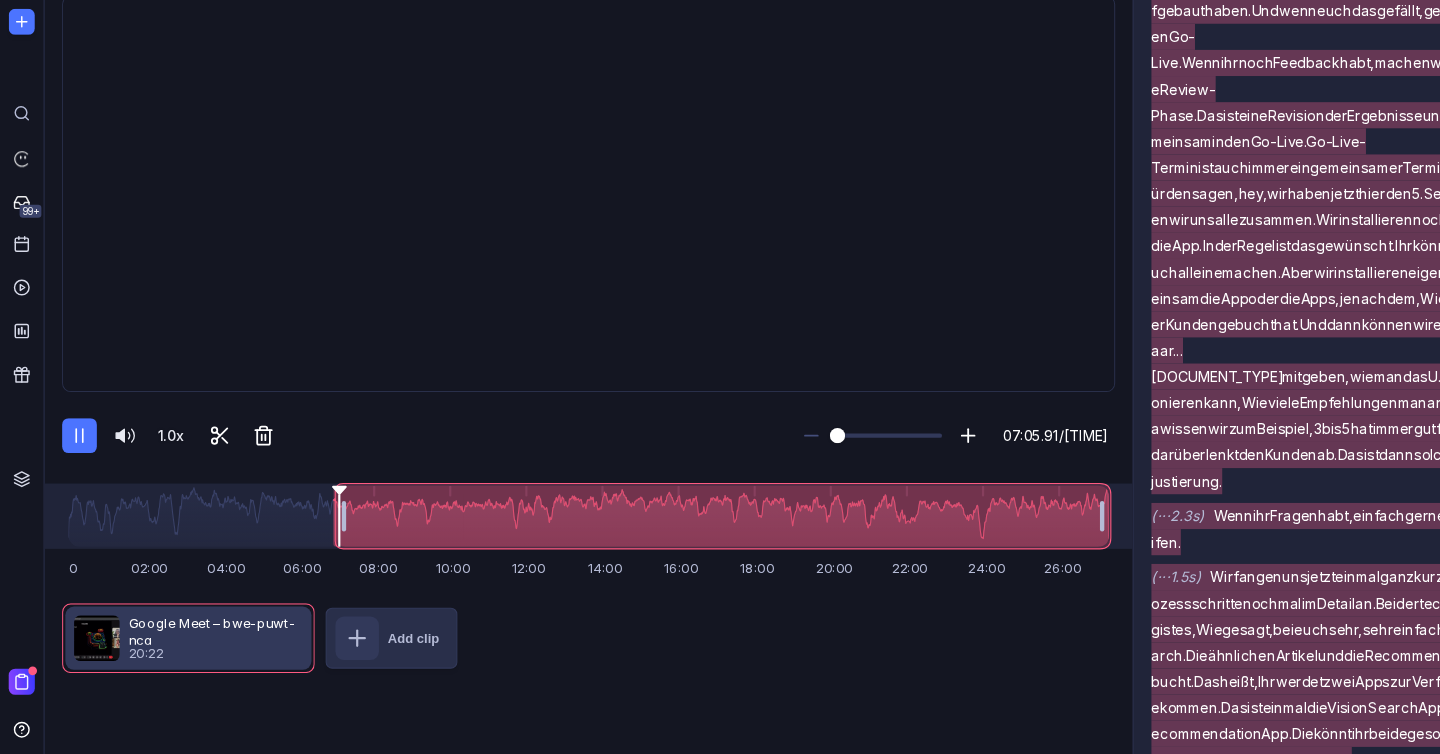 click at bounding box center [540, 534] 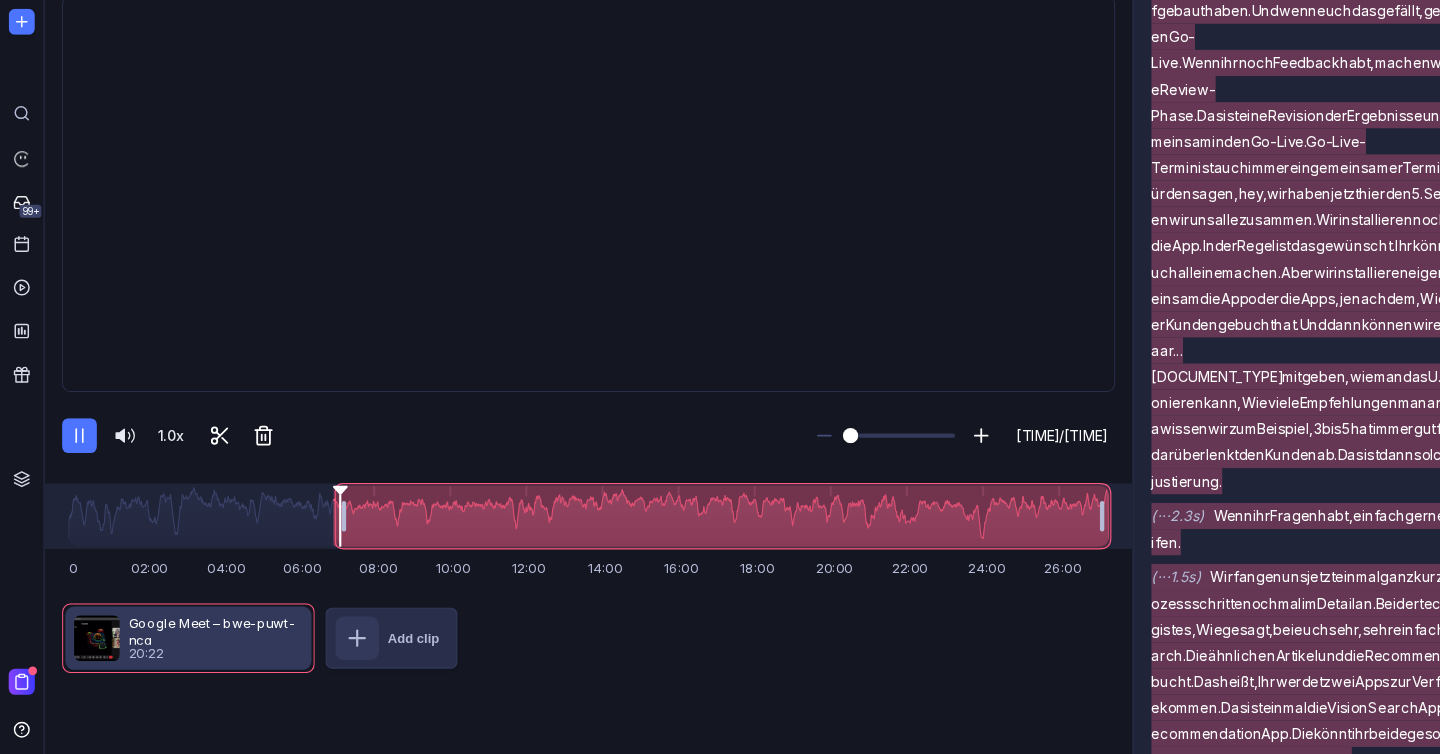 click at bounding box center [540, 534] 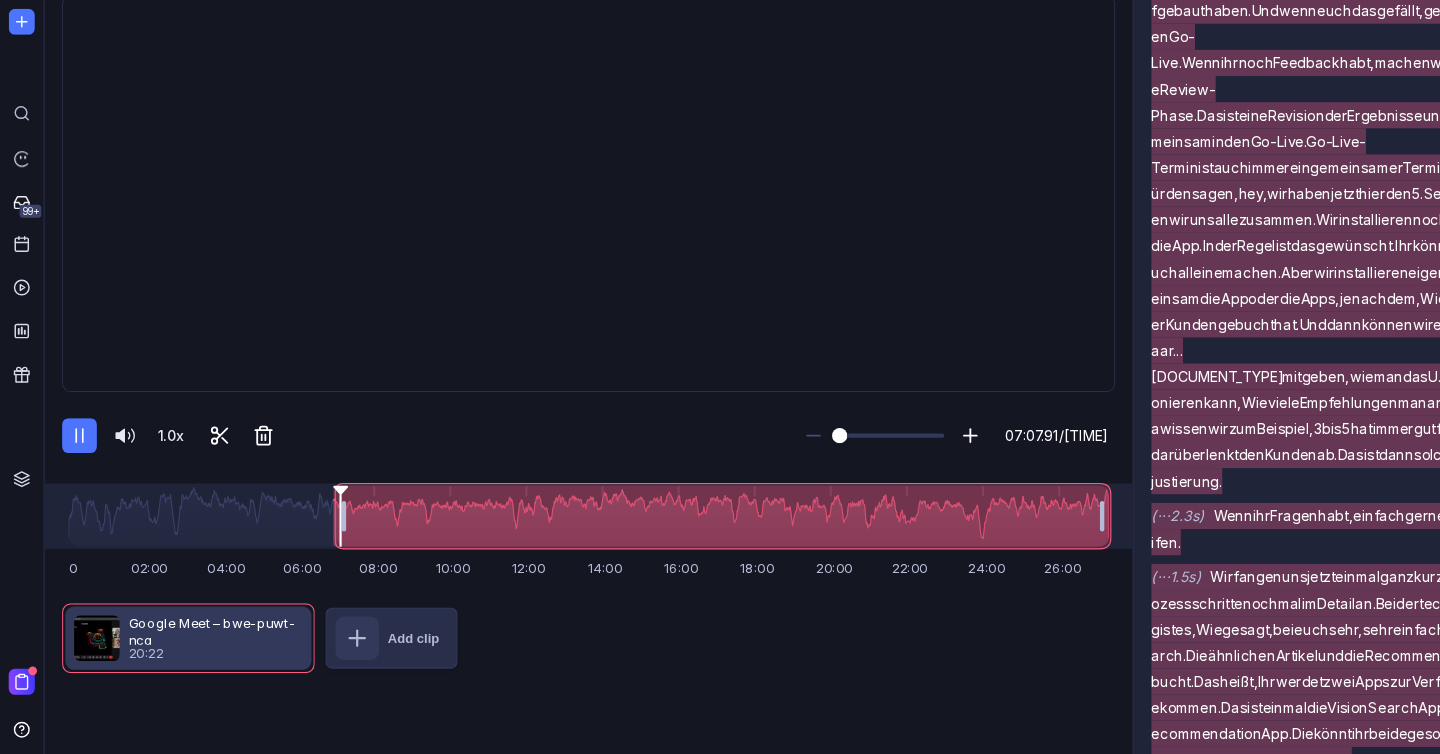 click at bounding box center (664, 534) 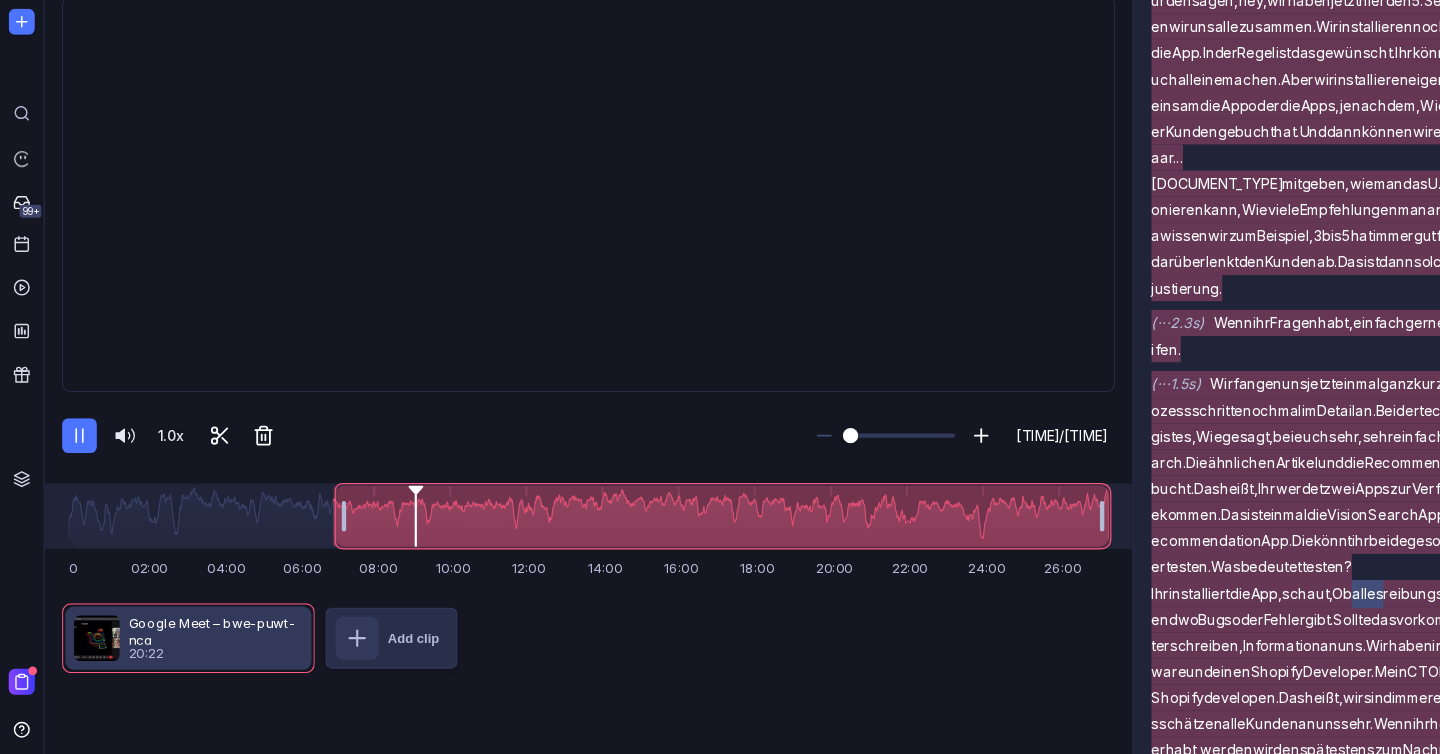 click at bounding box center [540, 534] 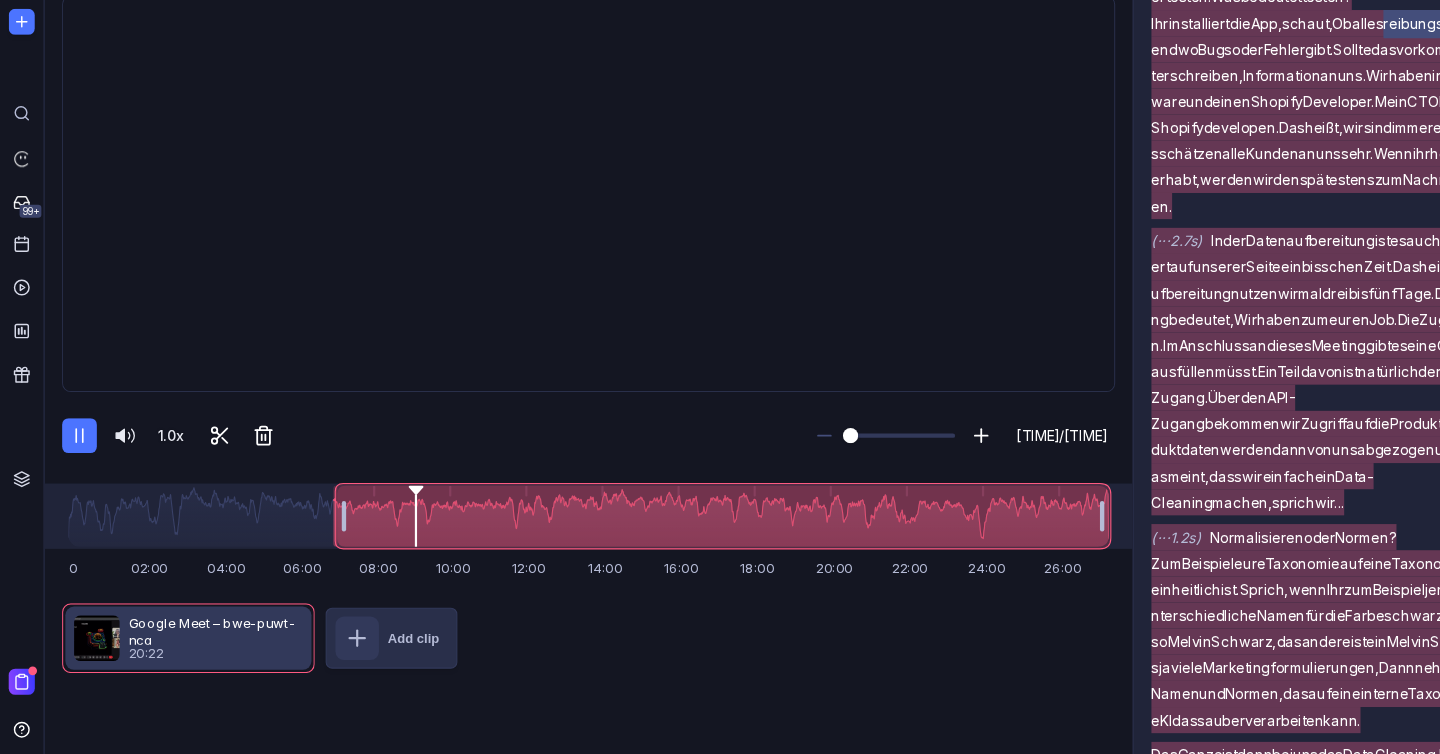 scroll, scrollTop: 6197, scrollLeft: 0, axis: vertical 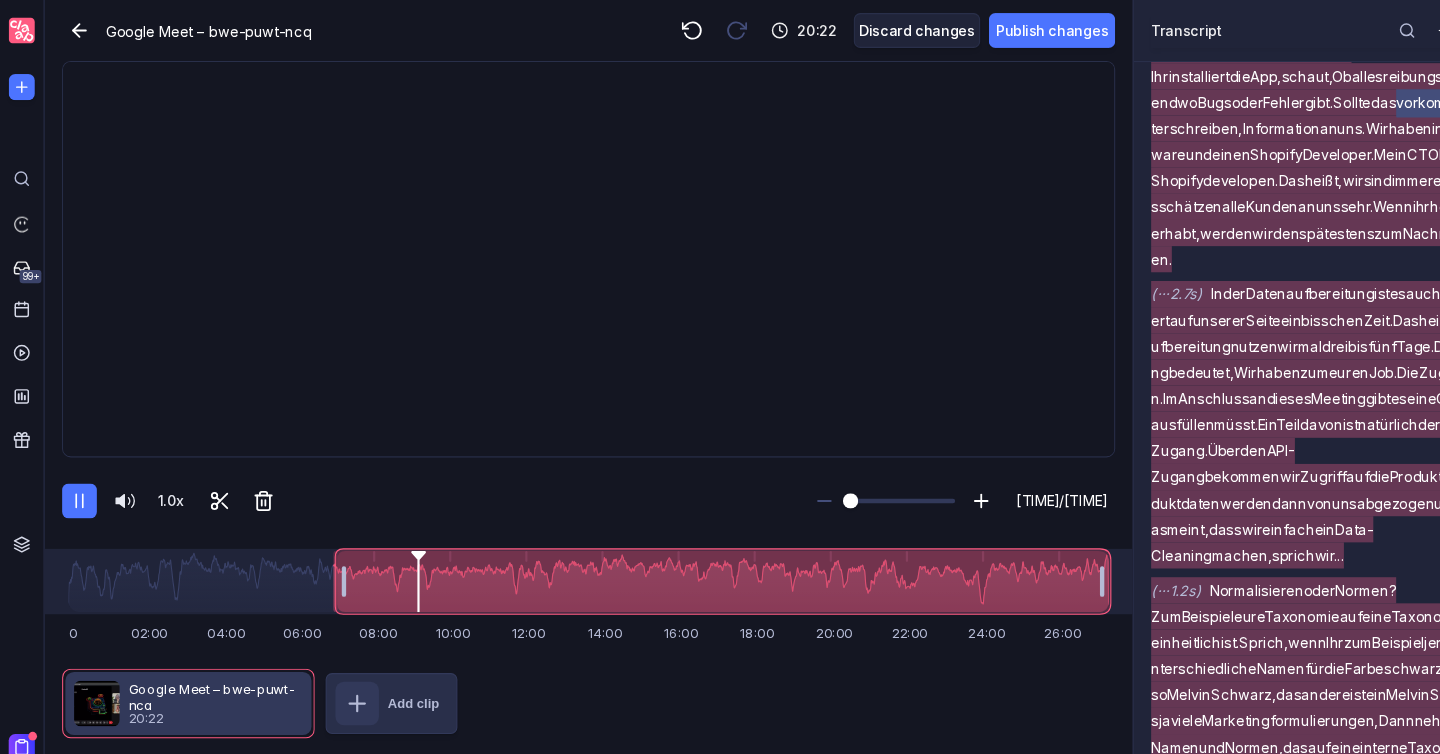 click at bounding box center (540, 534) 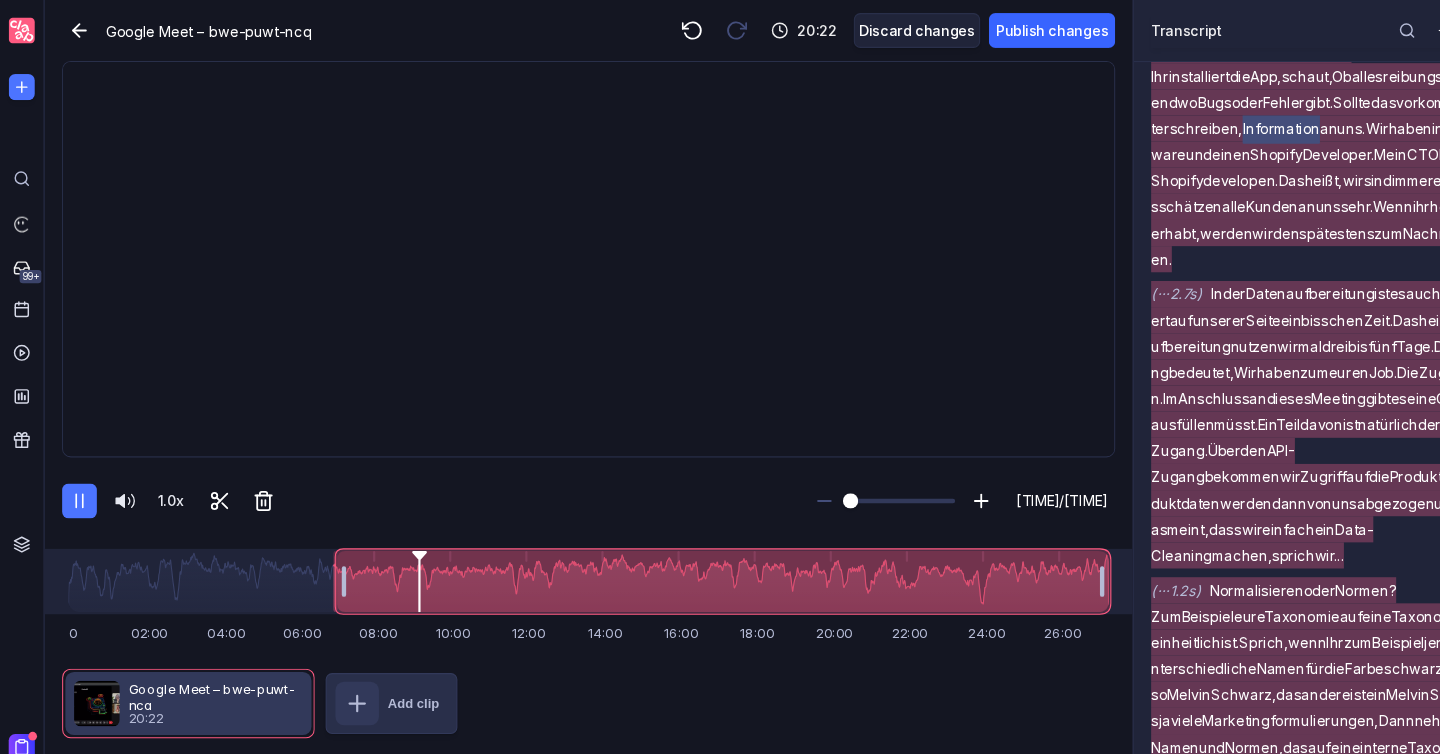 click on "Publish changes" at bounding box center [966, 28] 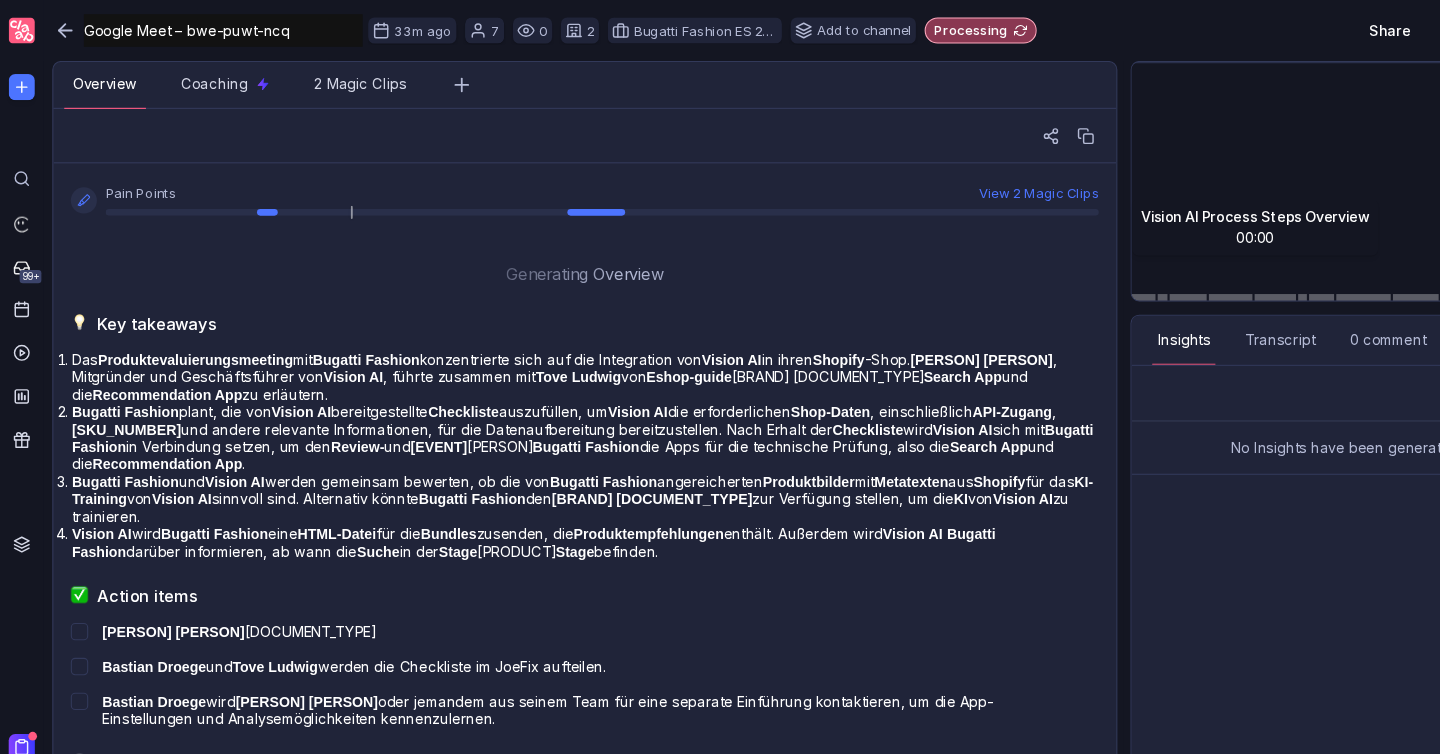 click on "Das Produktevaluierungsmeeting mit Bugatti Fashion konzentrierte sich auf die Integration von Vision AI in ihren Shopify-Shop. Melvin Schwarz, Mitgründer und Geschäftsführer von Vision AI, führte zusammen mit Tove Ludwig von Eshop-guide durch die Funktionalitäten. Ziel war es, die technischen Anforderungen zu klären und den Implementierungsprozess für die Search App und die Recommendation App zu erläutern. Bugatti Fashion plant, die von Vision AI bereitgestellte Checkliste auszufüllen, um Vision AI die erforderlichen Shop-Daten, einschließlich API-Zugang, Anzahl der SKUs und andere relevante Informationen, für die Datenaufbereitung bereitzustellen. Nach Erhalt der Checkliste wird Vision AI sich mit Bugatti Fashion in Verbindung setzen, um den Review- und Launch-Termin zu vereinbaren. In der Zwischenzeit erhält Bugatti Fashion. KI" at bounding box center [740, 405] 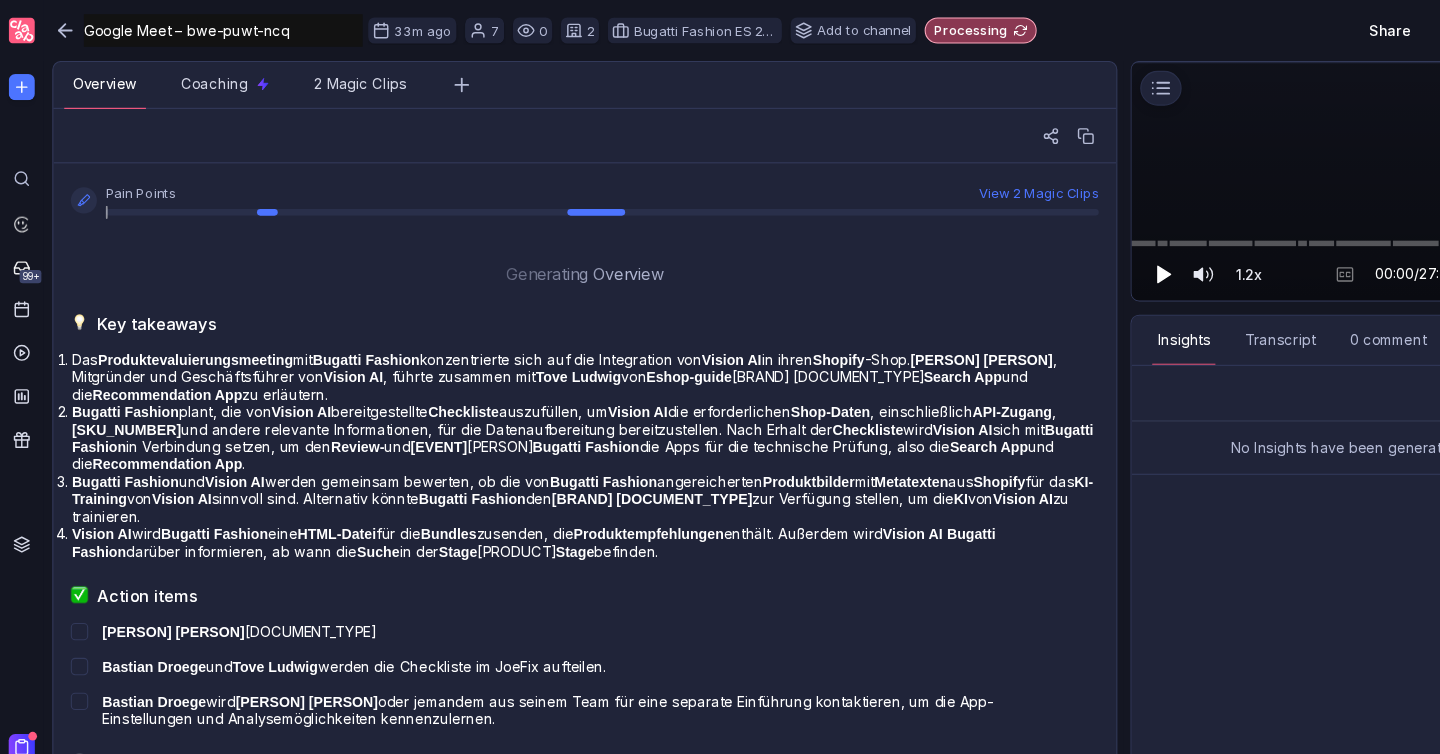 click at bounding box center [1070, 252] 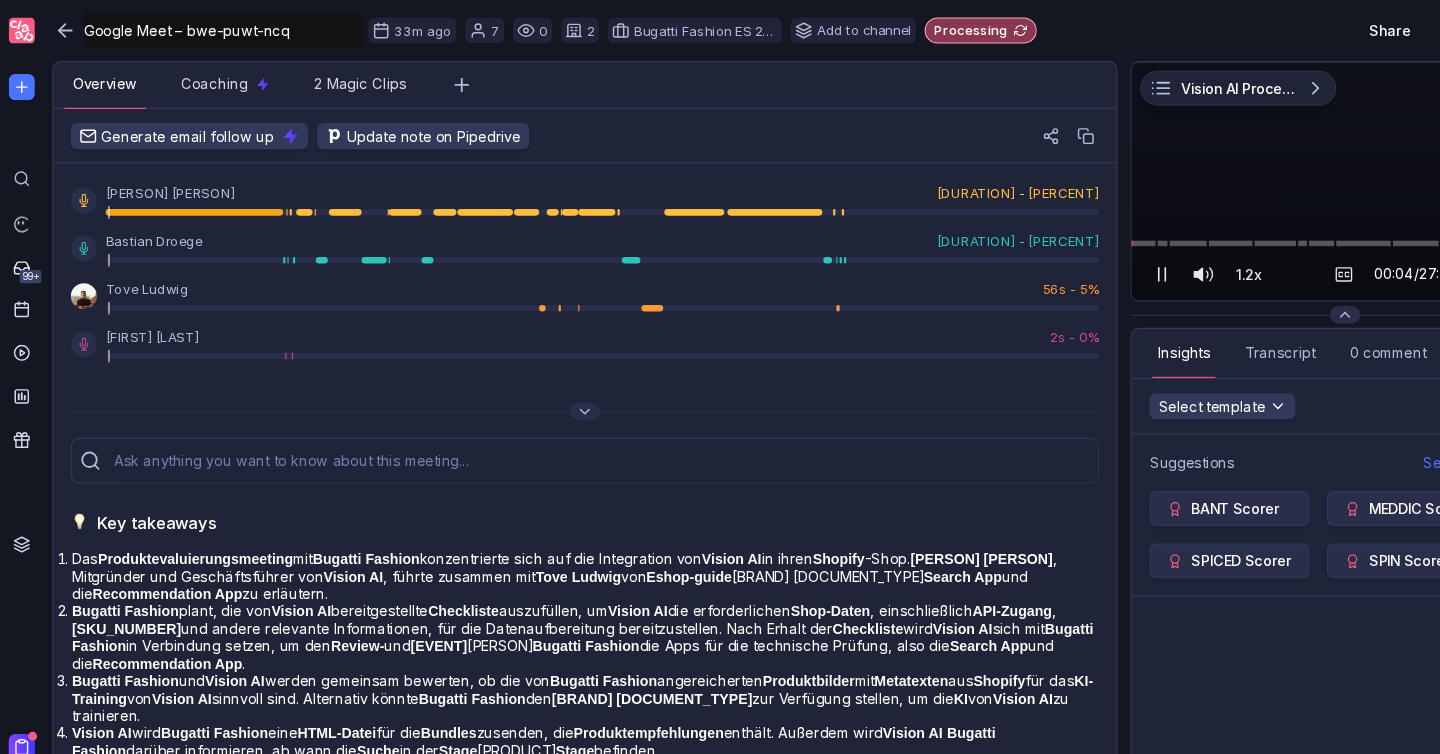 click at bounding box center (1235, 57) 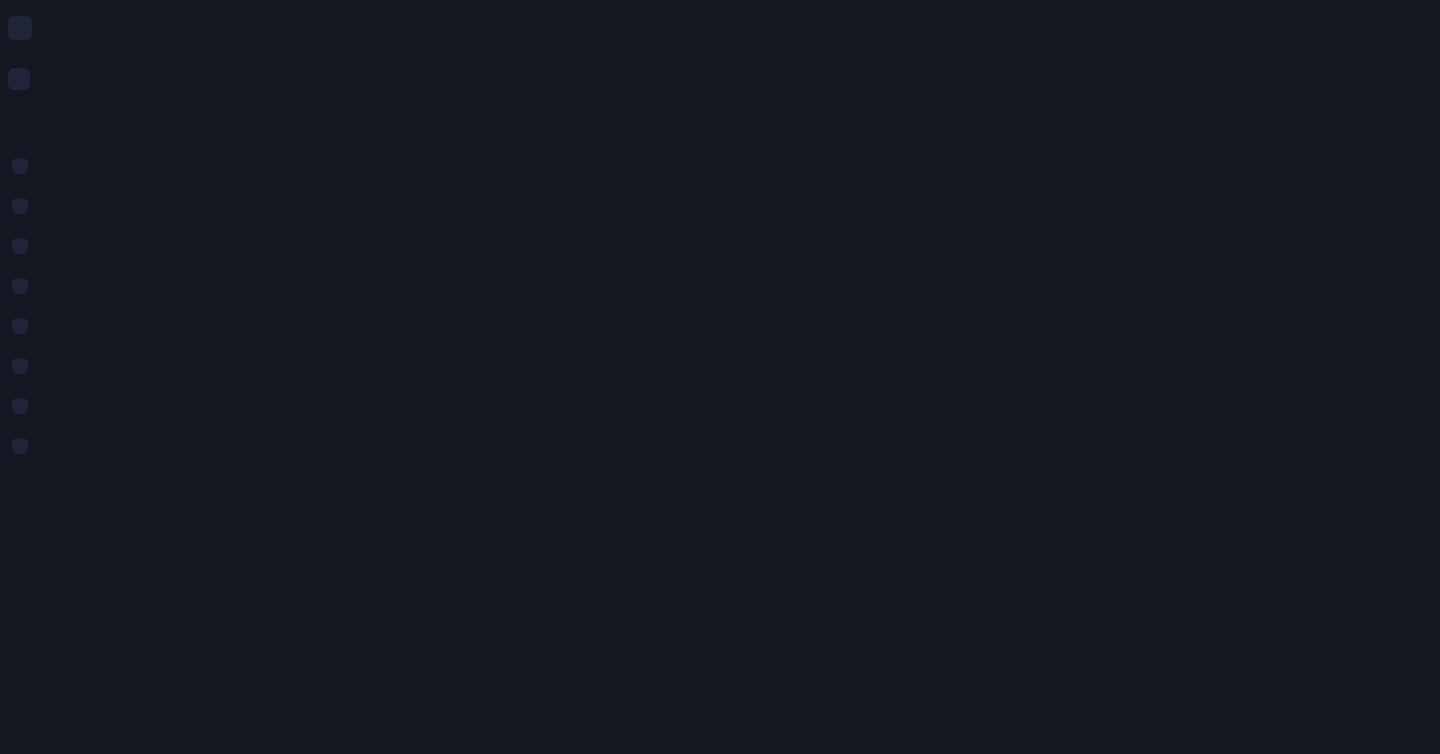 scroll, scrollTop: 0, scrollLeft: 0, axis: both 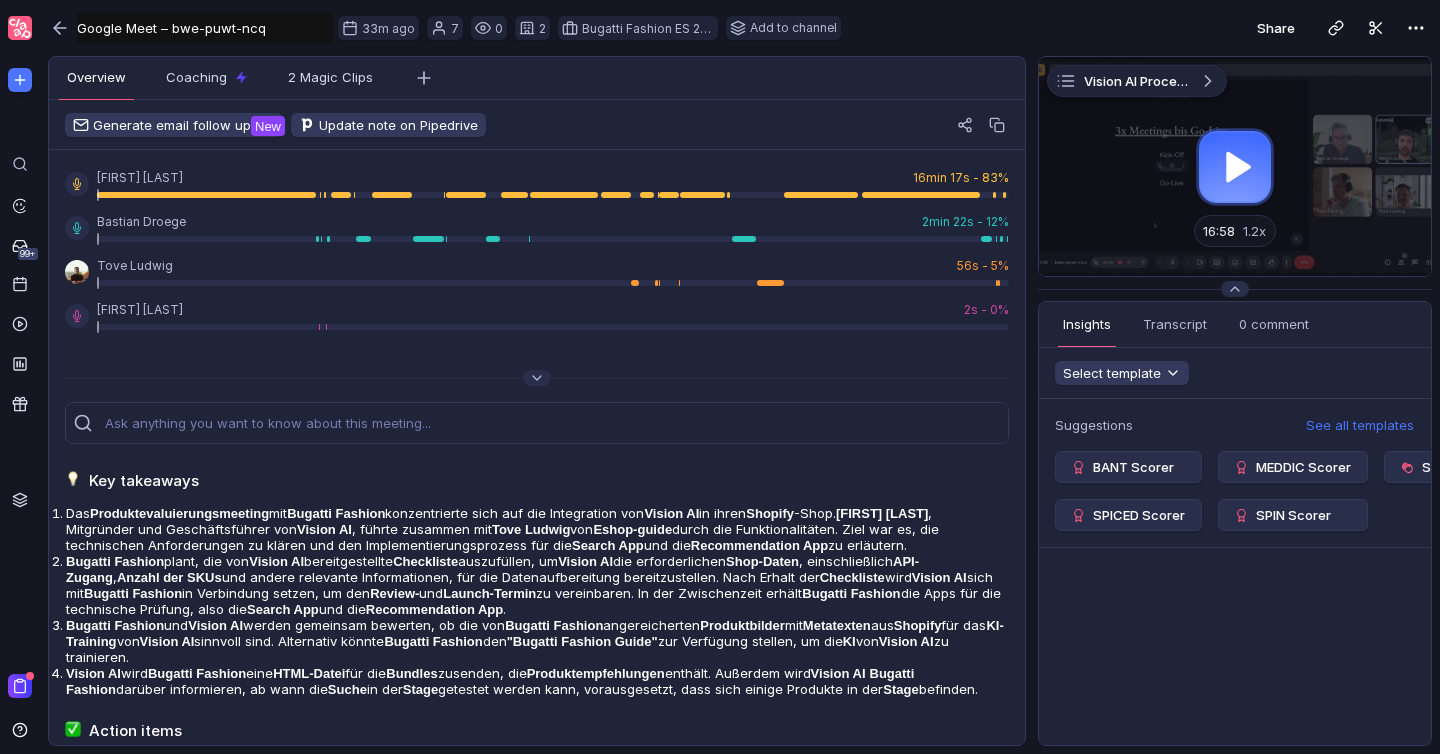 click at bounding box center (1235, 166) 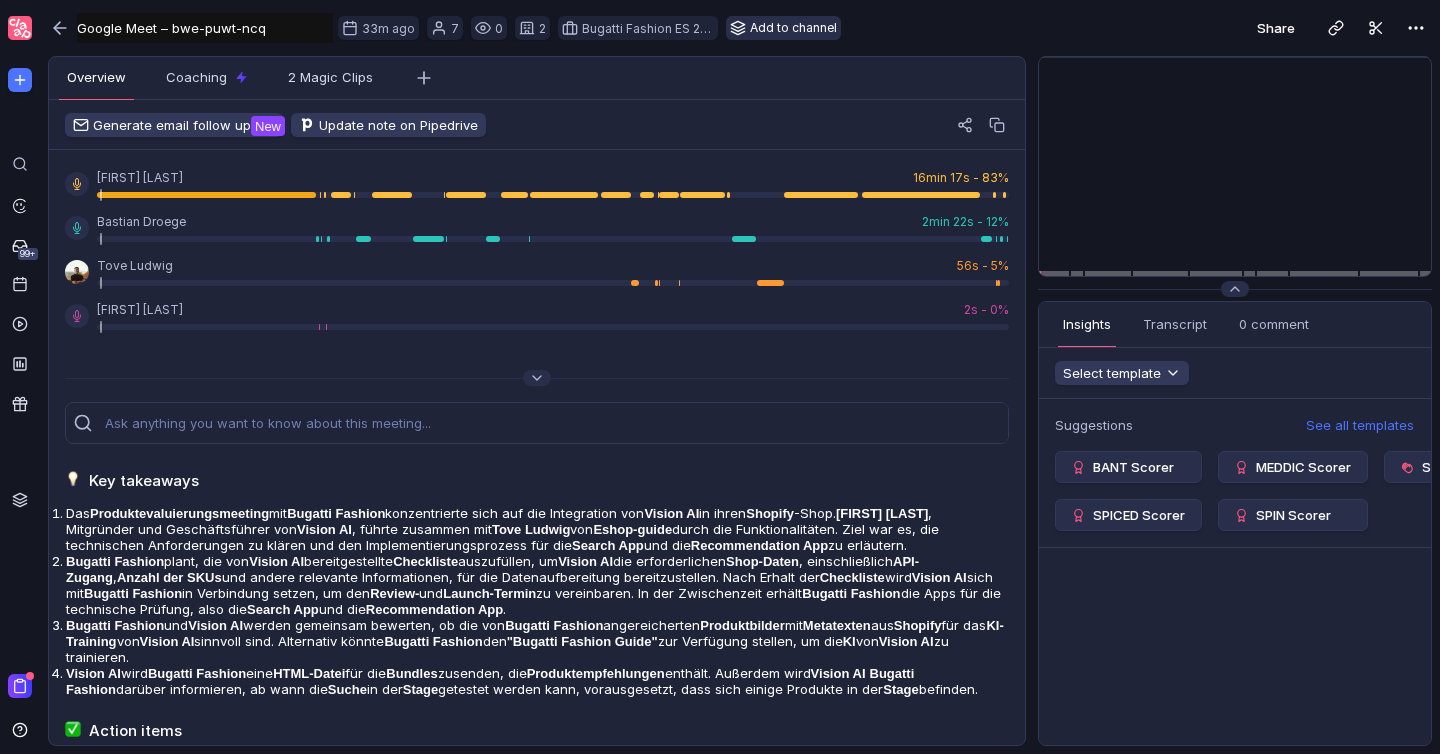 click on "Add to channel" at bounding box center [783, 28] 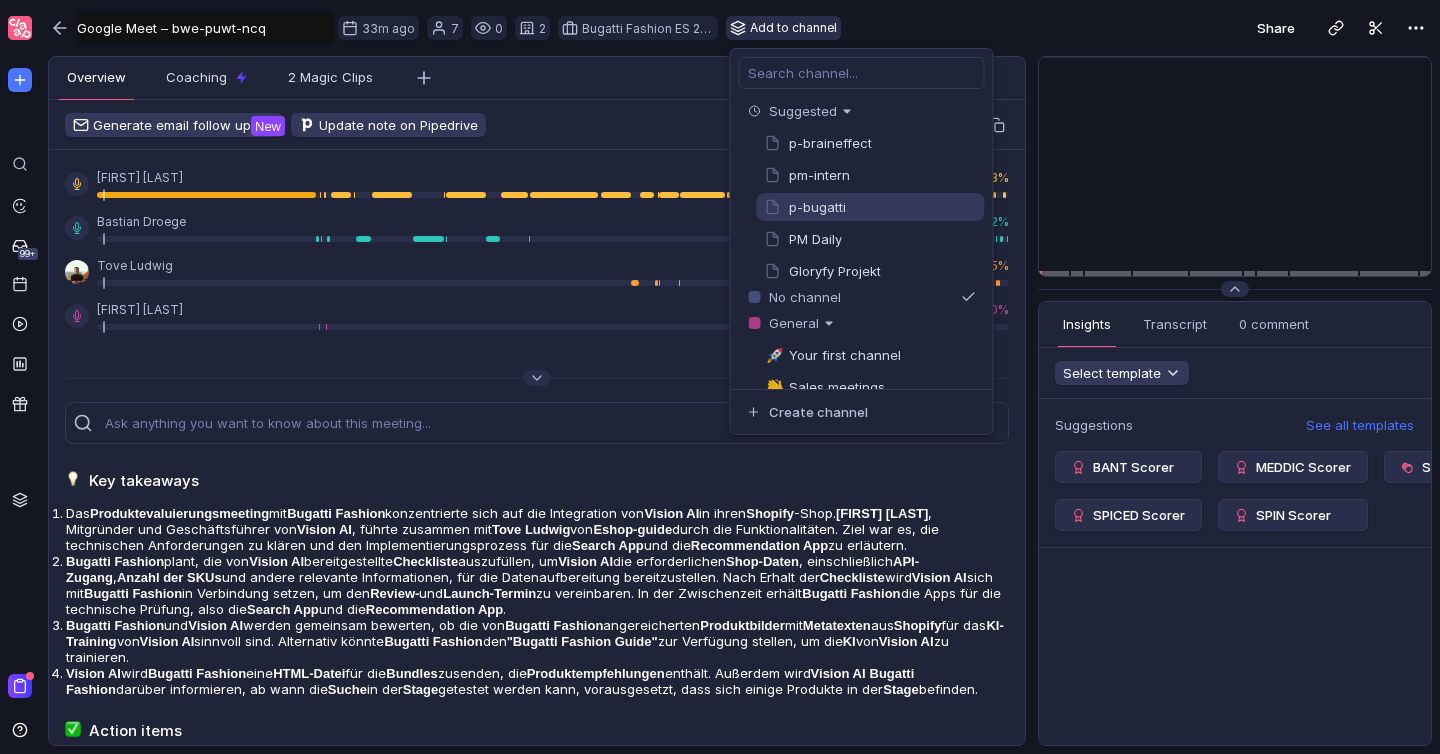 click on "p-bugatti" at bounding box center [871, 207] 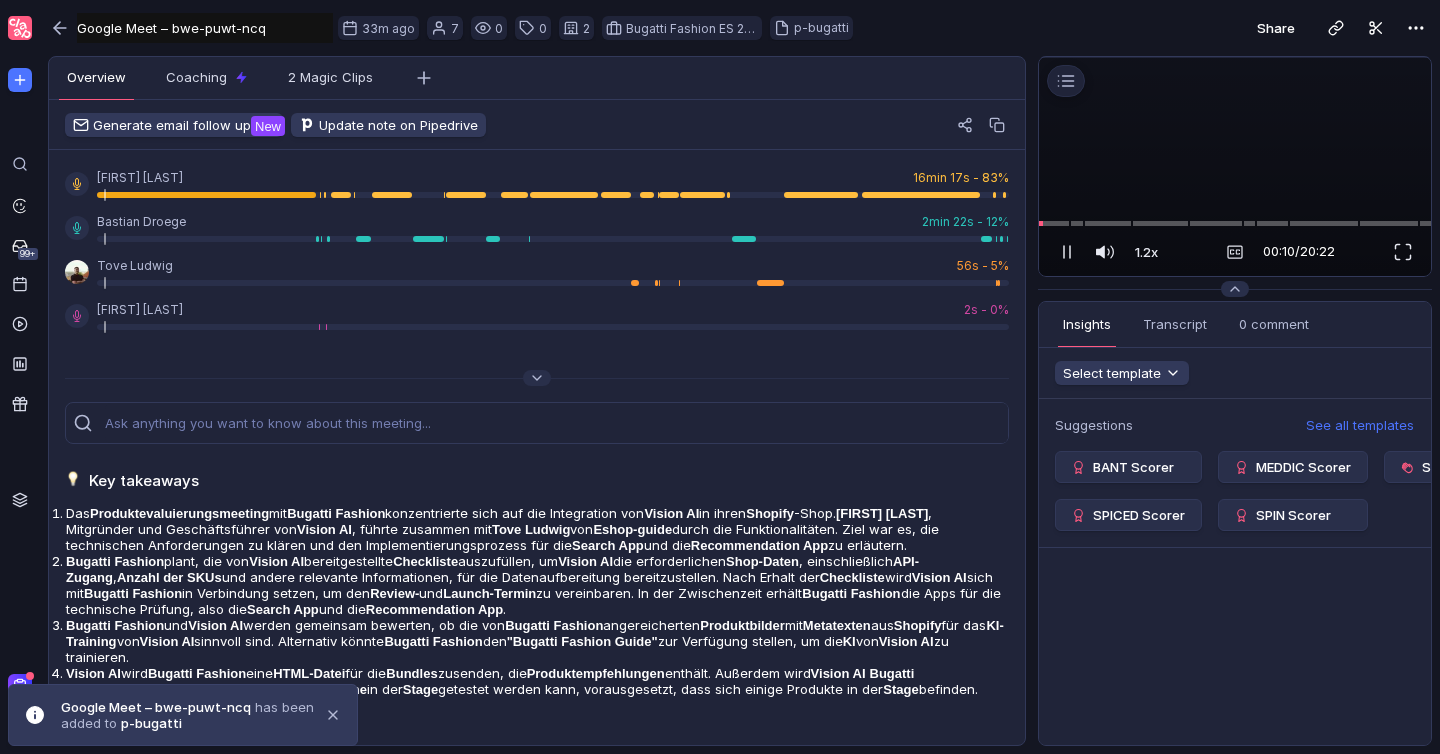 click at bounding box center (1235, 57) 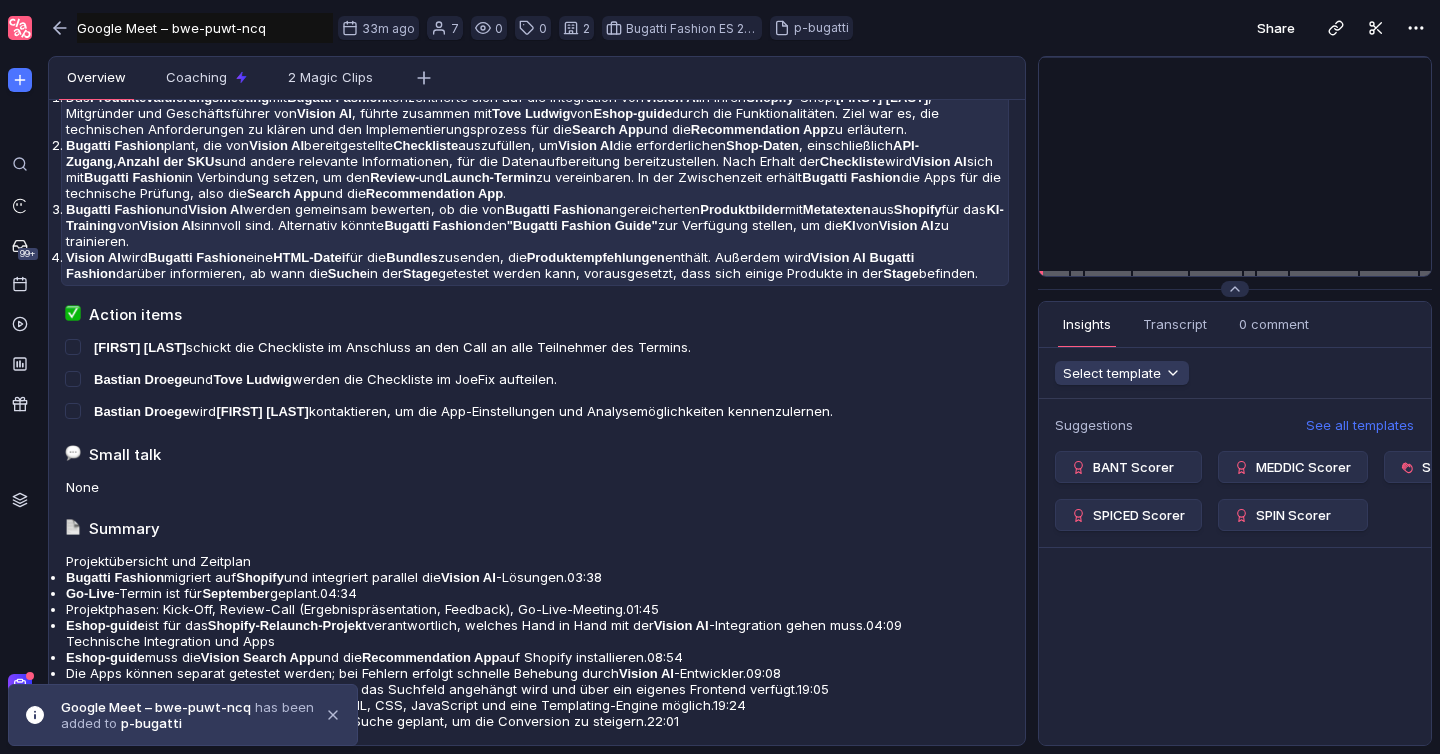 scroll, scrollTop: 428, scrollLeft: 0, axis: vertical 